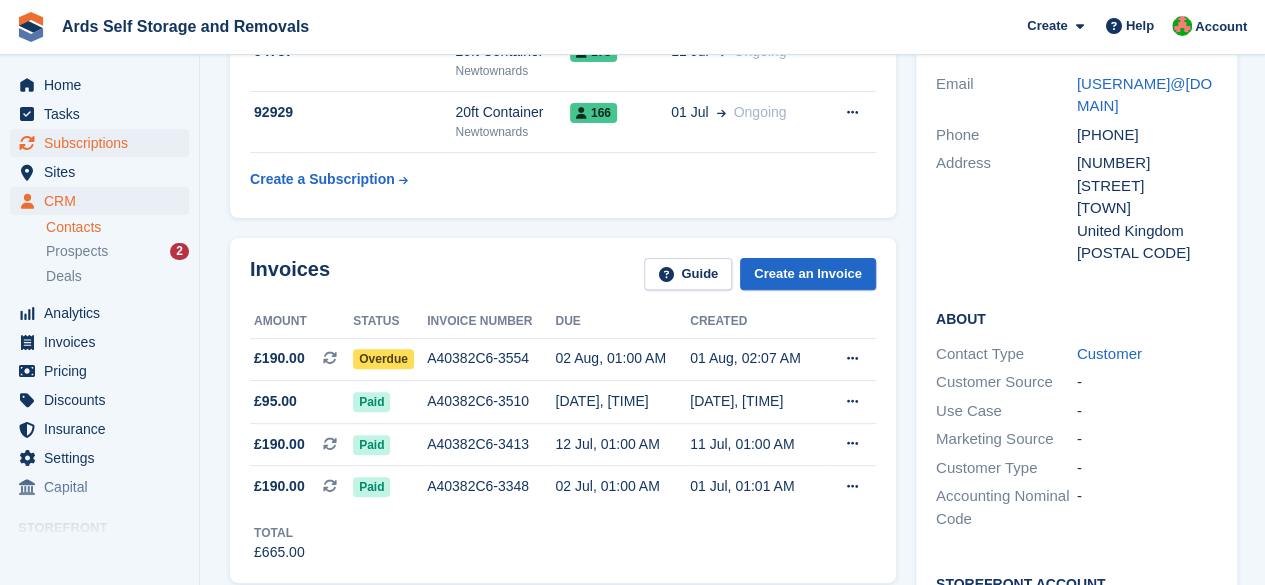 scroll, scrollTop: 203, scrollLeft: 0, axis: vertical 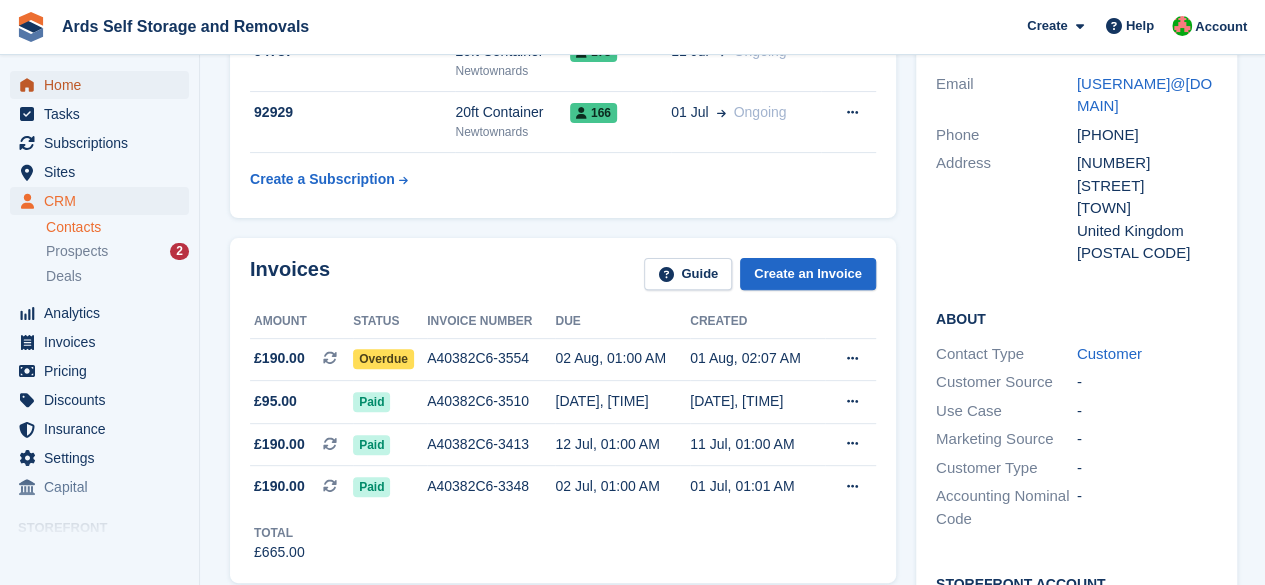 click on "Home" at bounding box center [104, 85] 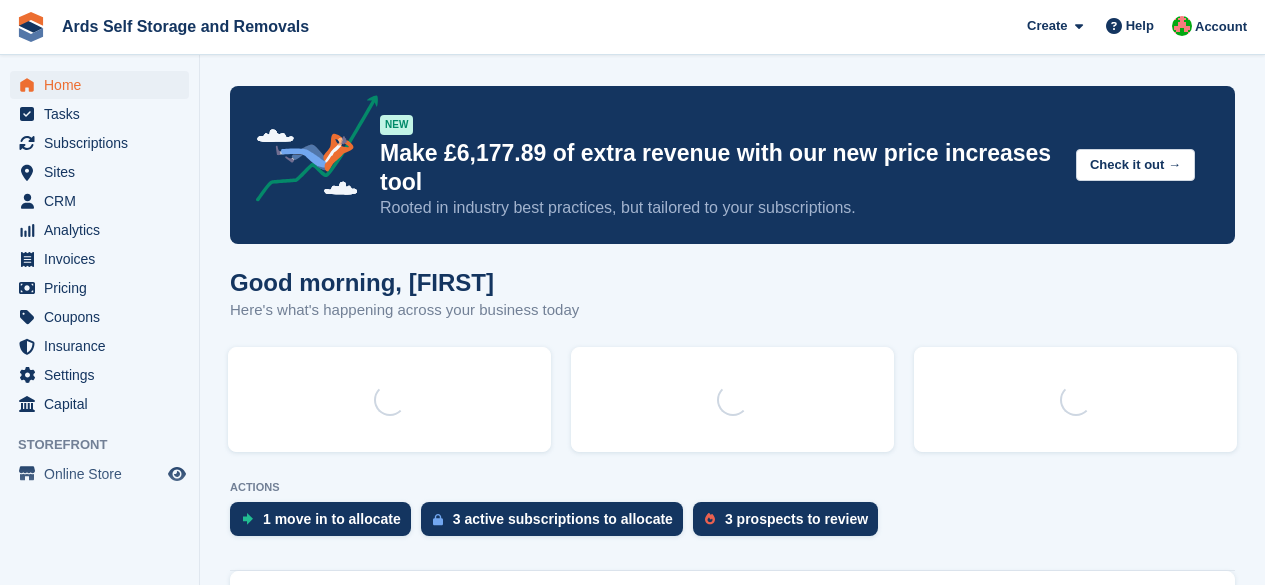 scroll, scrollTop: 0, scrollLeft: 0, axis: both 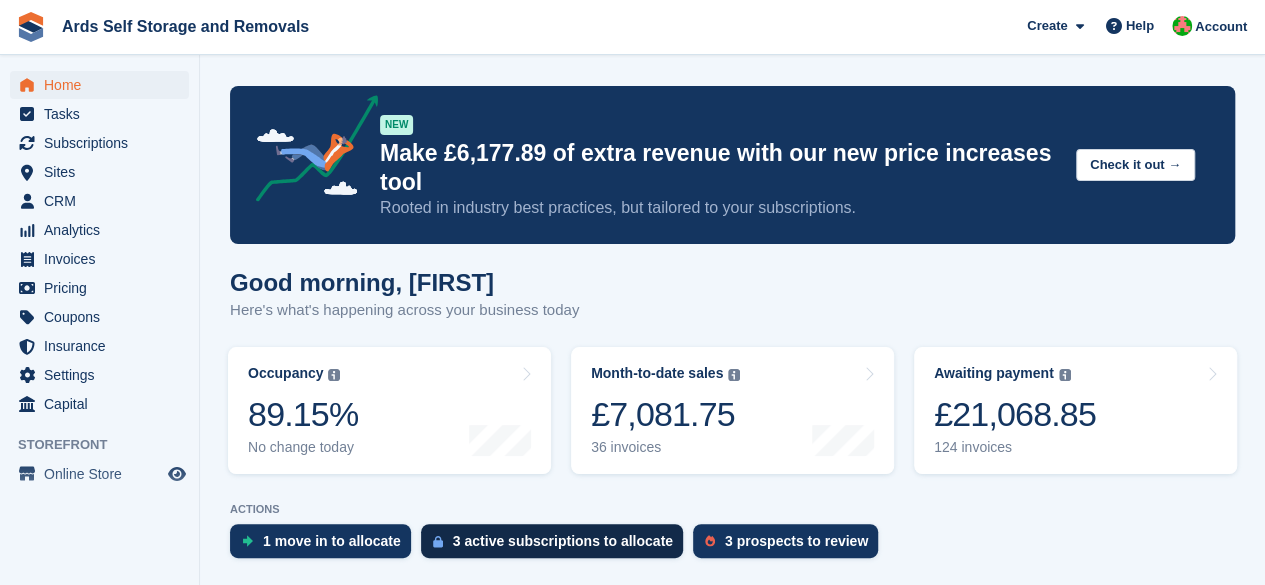 click on "3
active subscriptions to allocate" at bounding box center [552, 541] 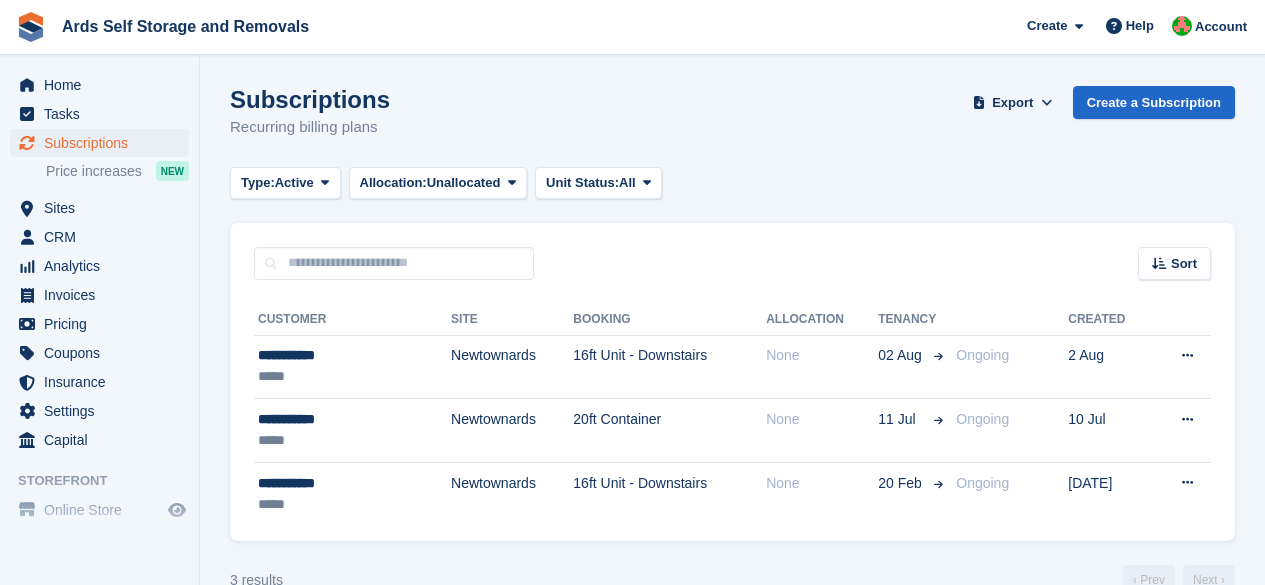 scroll, scrollTop: 0, scrollLeft: 0, axis: both 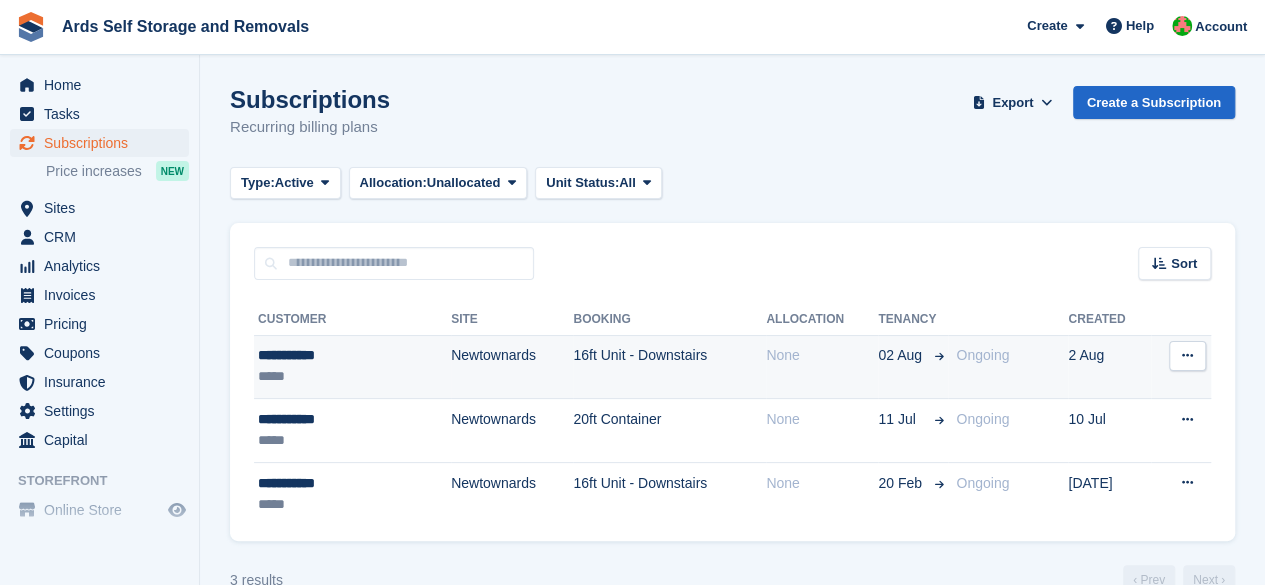 click on "None" at bounding box center (822, 355) 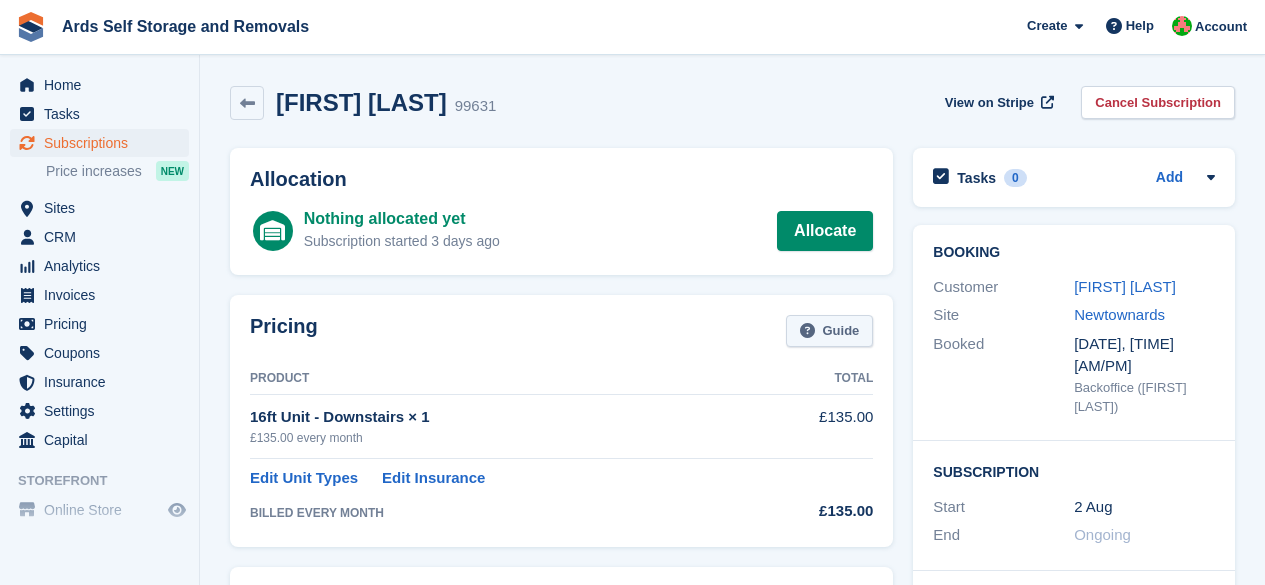 scroll, scrollTop: 0, scrollLeft: 0, axis: both 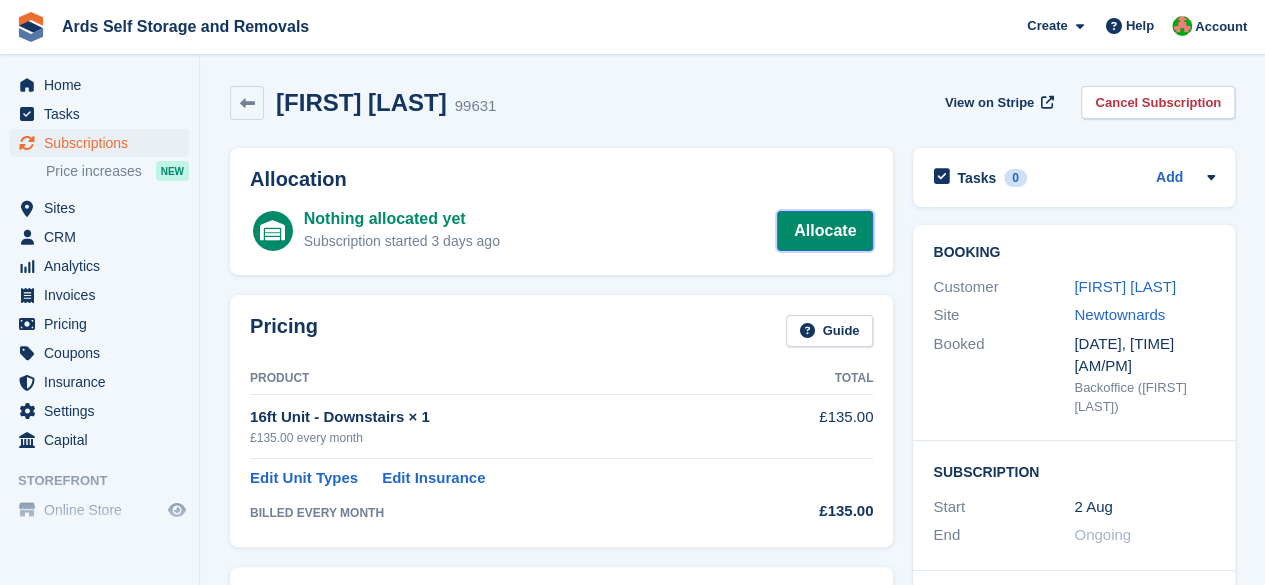 click on "Allocate" at bounding box center (825, 231) 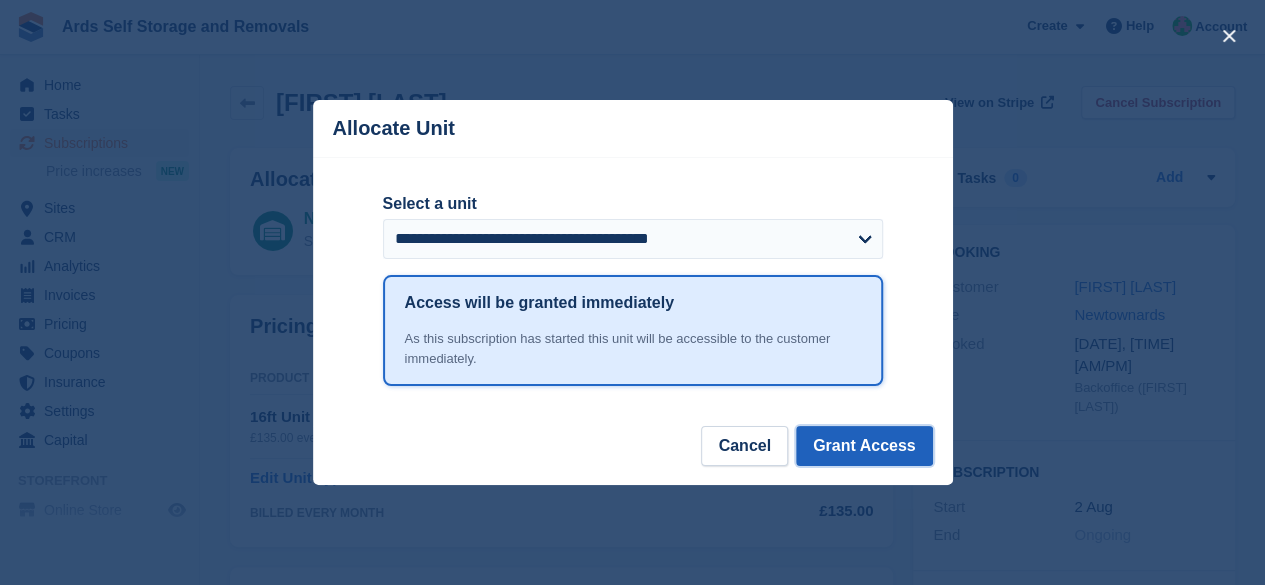 click on "Grant Access" at bounding box center (864, 446) 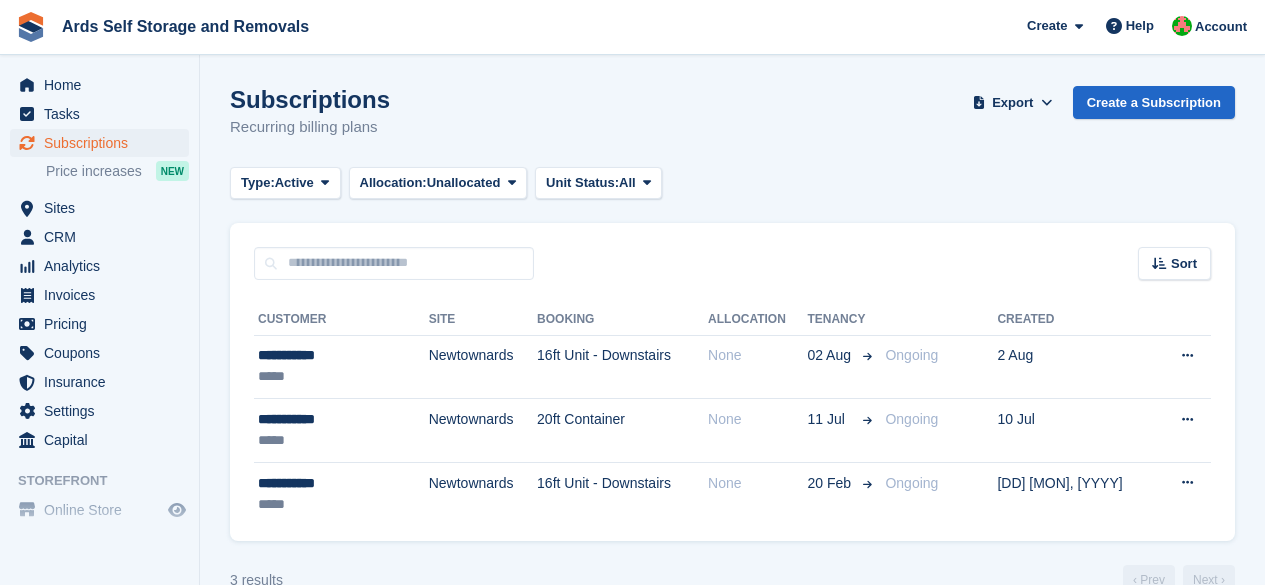 scroll, scrollTop: 0, scrollLeft: 0, axis: both 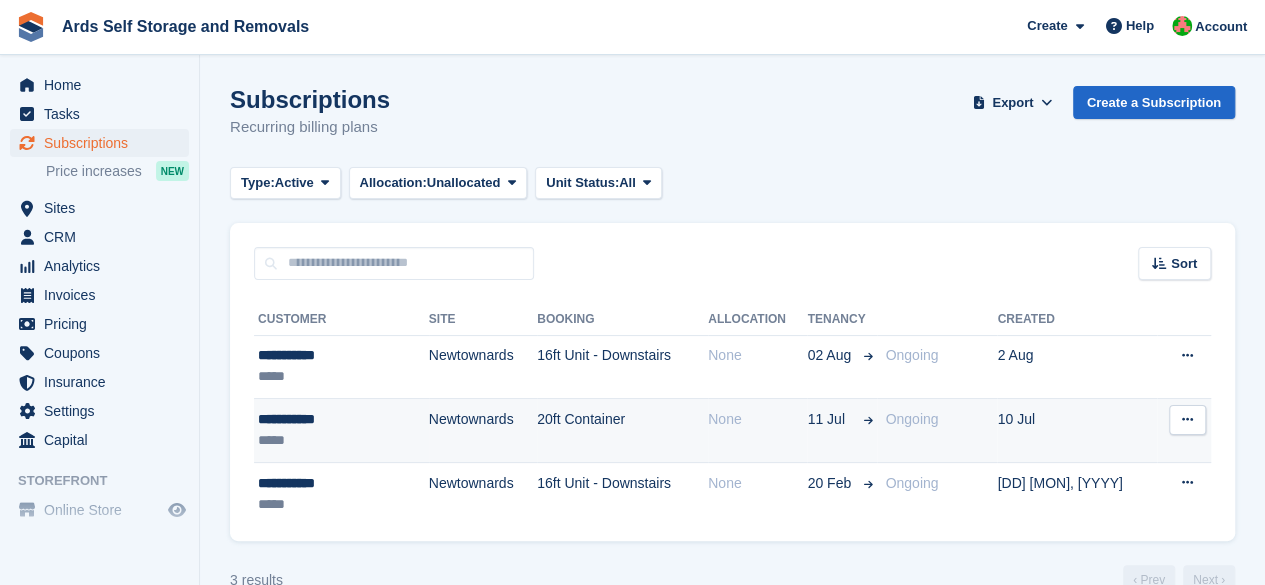 click on "Newtownards" at bounding box center [483, 431] 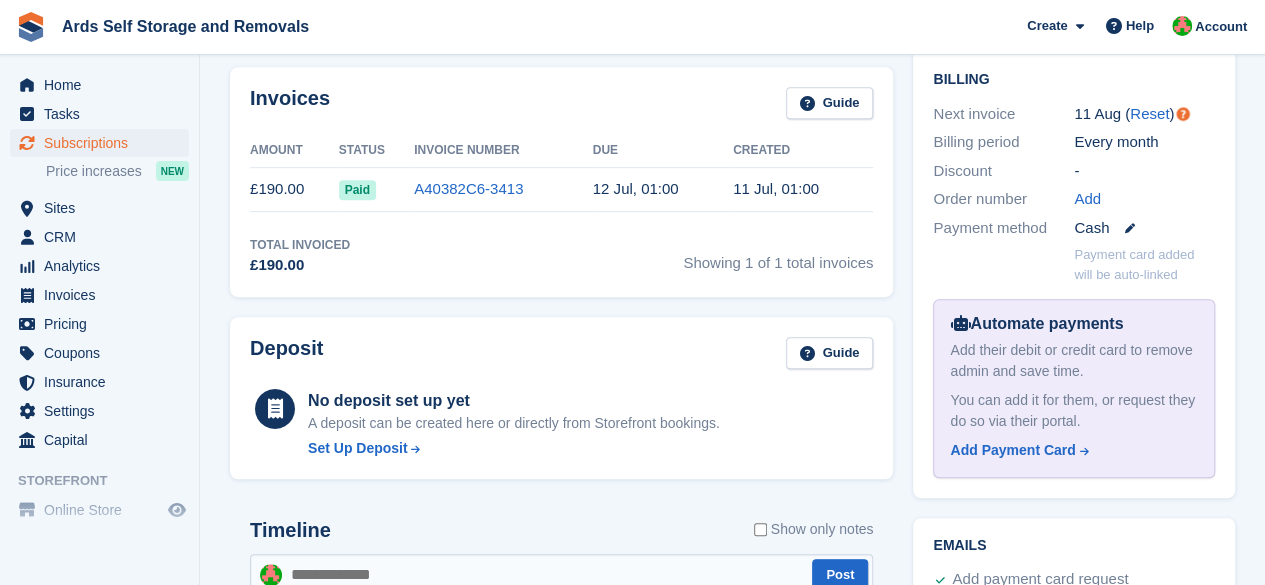 scroll, scrollTop: 100, scrollLeft: 0, axis: vertical 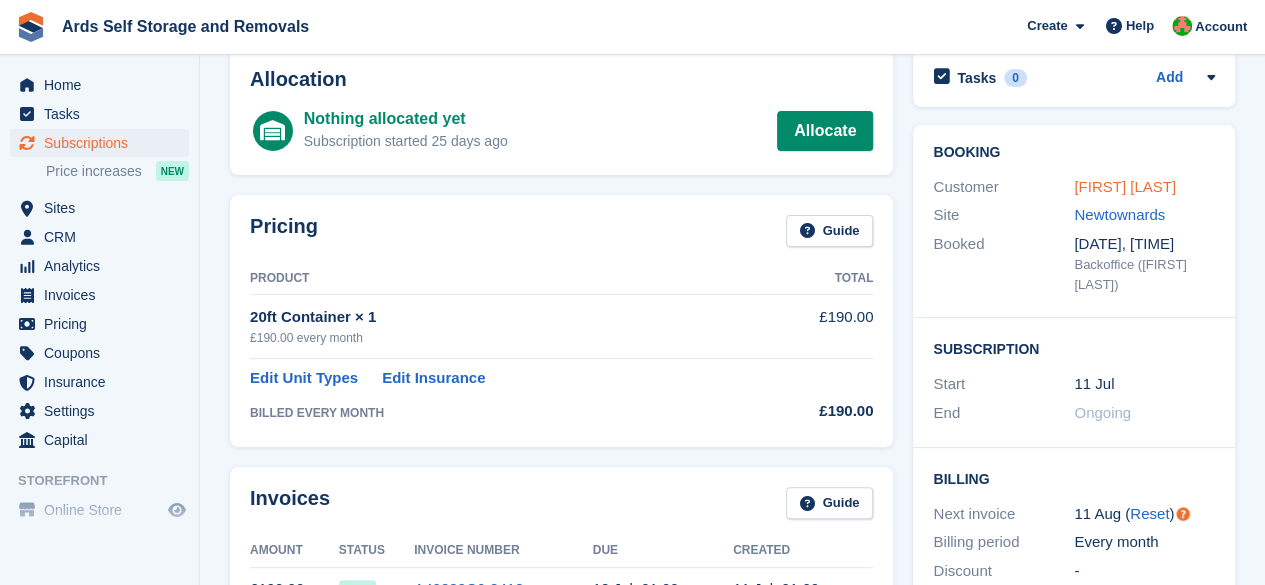 click on "[FIRST] [LAST]" at bounding box center (1125, 186) 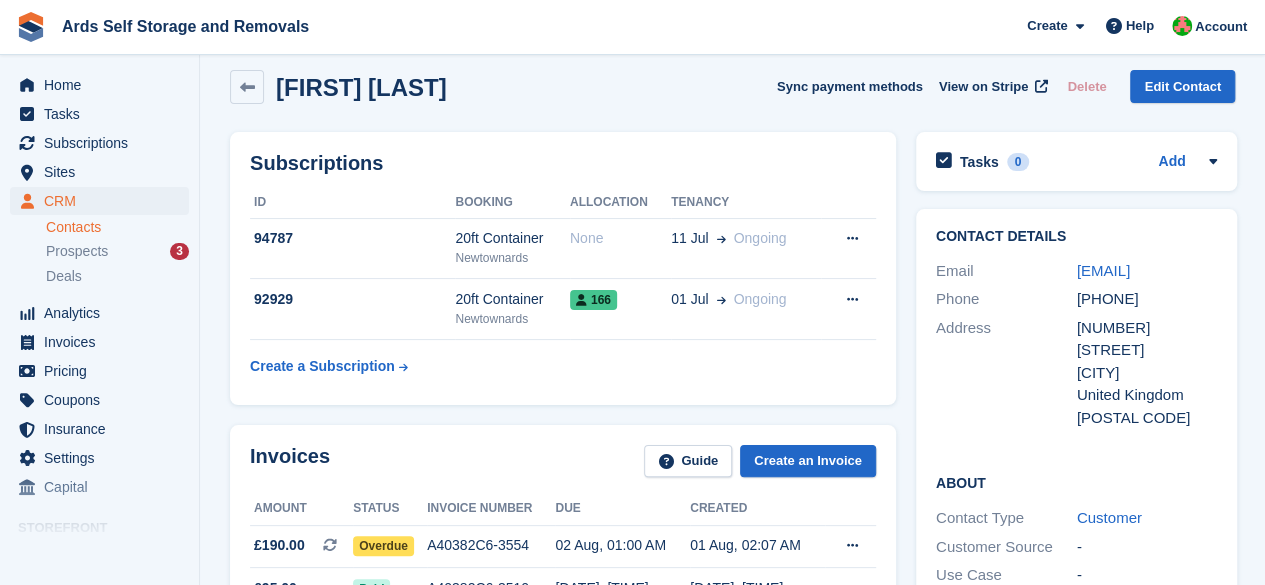 scroll, scrollTop: 0, scrollLeft: 0, axis: both 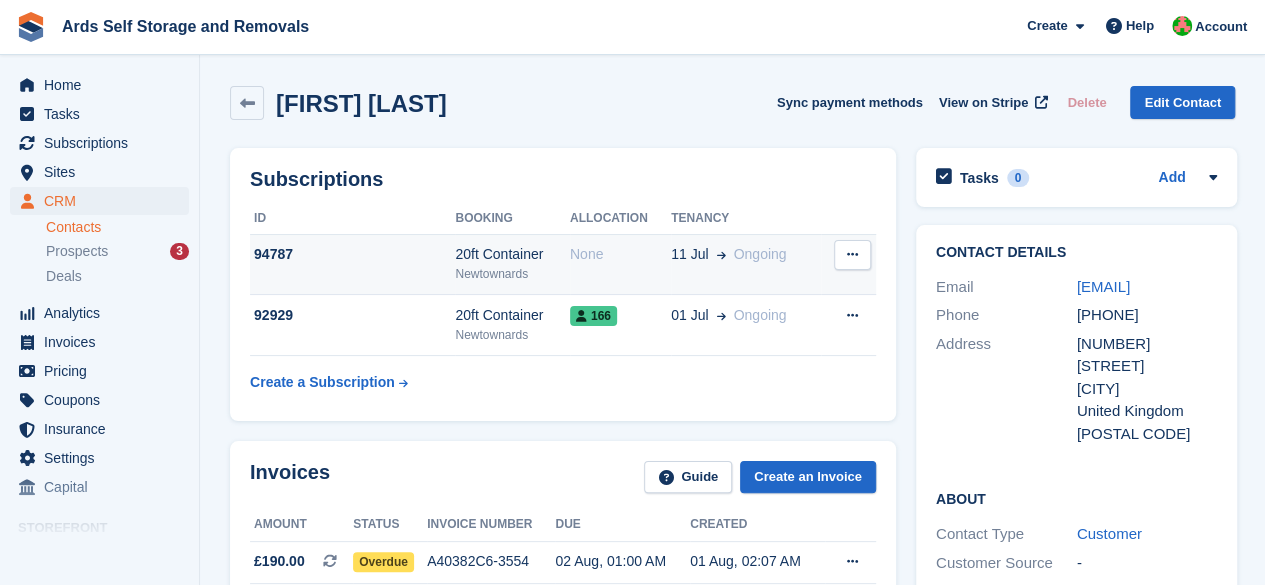 click on "Newtownards" at bounding box center (512, 274) 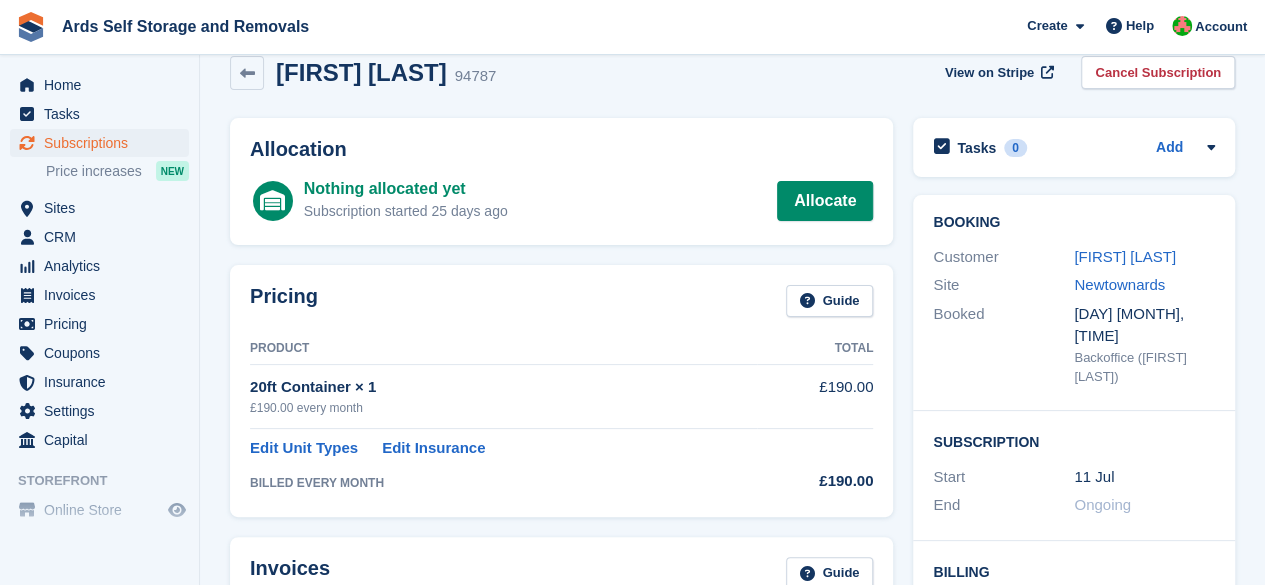 scroll, scrollTop: 0, scrollLeft: 0, axis: both 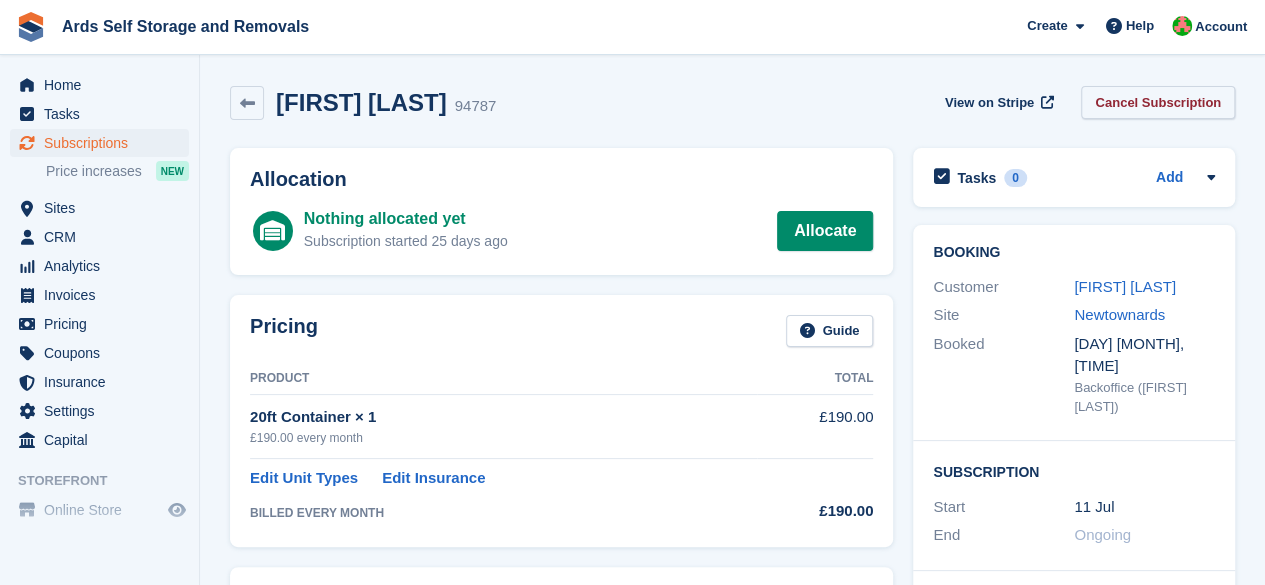 click on "Cancel Subscription" at bounding box center (1158, 102) 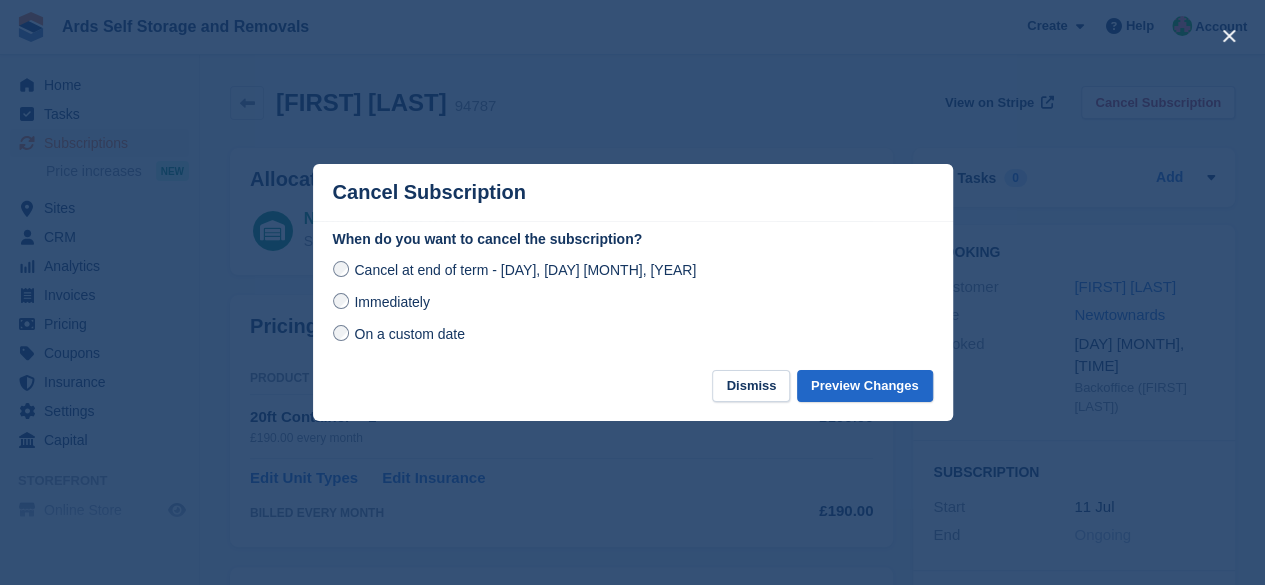 click on "Immediately" at bounding box center [391, 302] 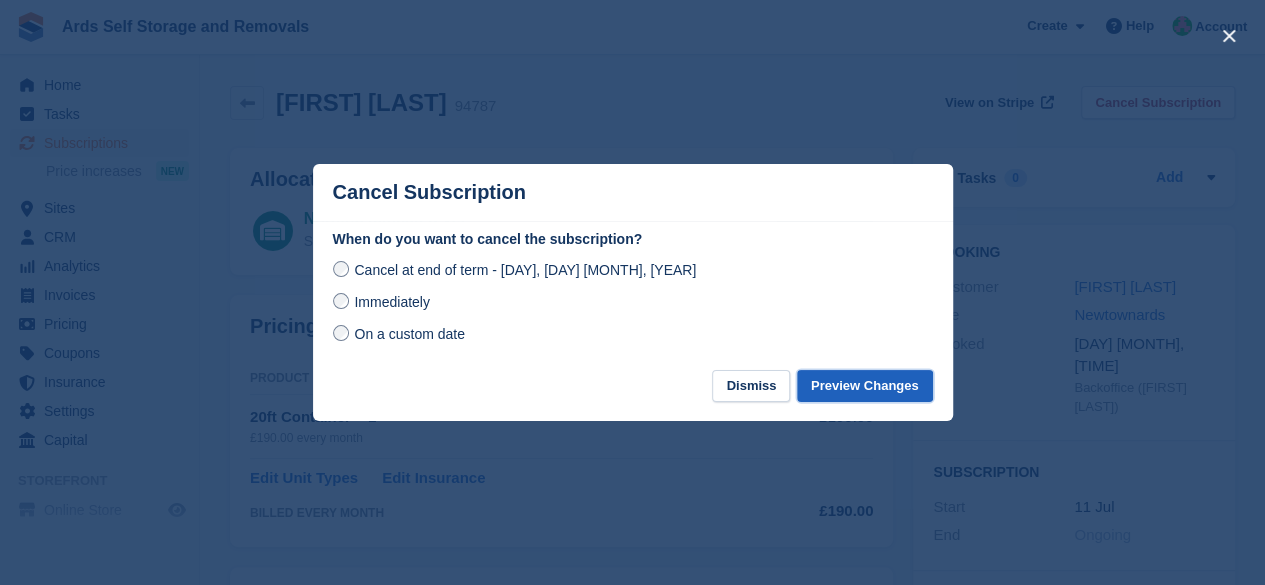 click on "Preview Changes" at bounding box center [865, 386] 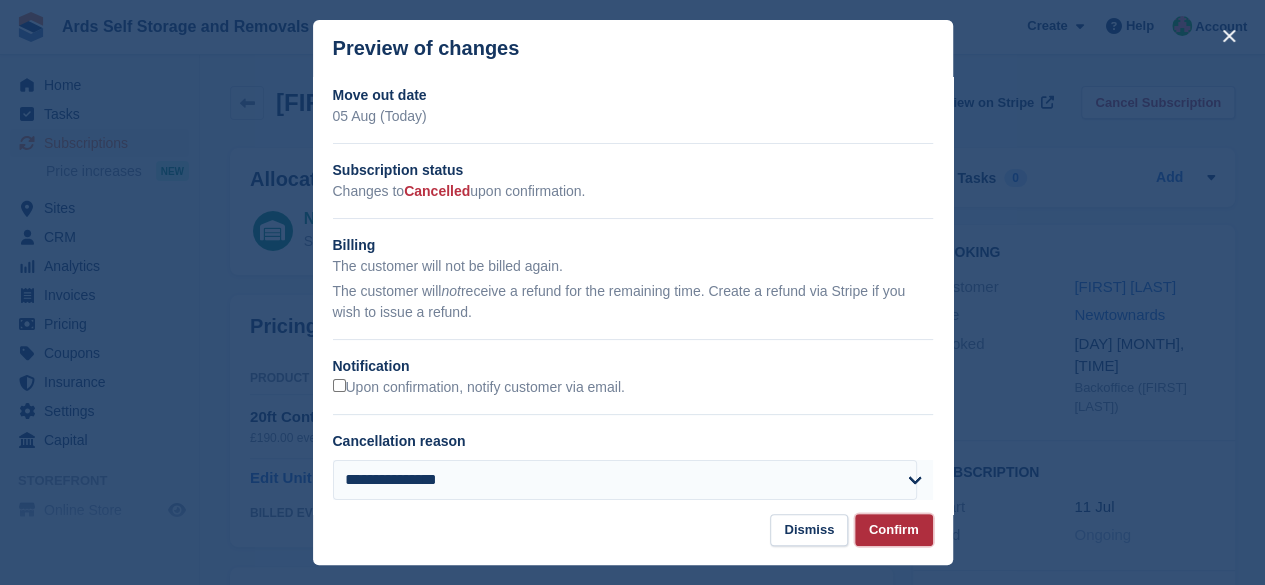 click on "Confirm" at bounding box center [894, 530] 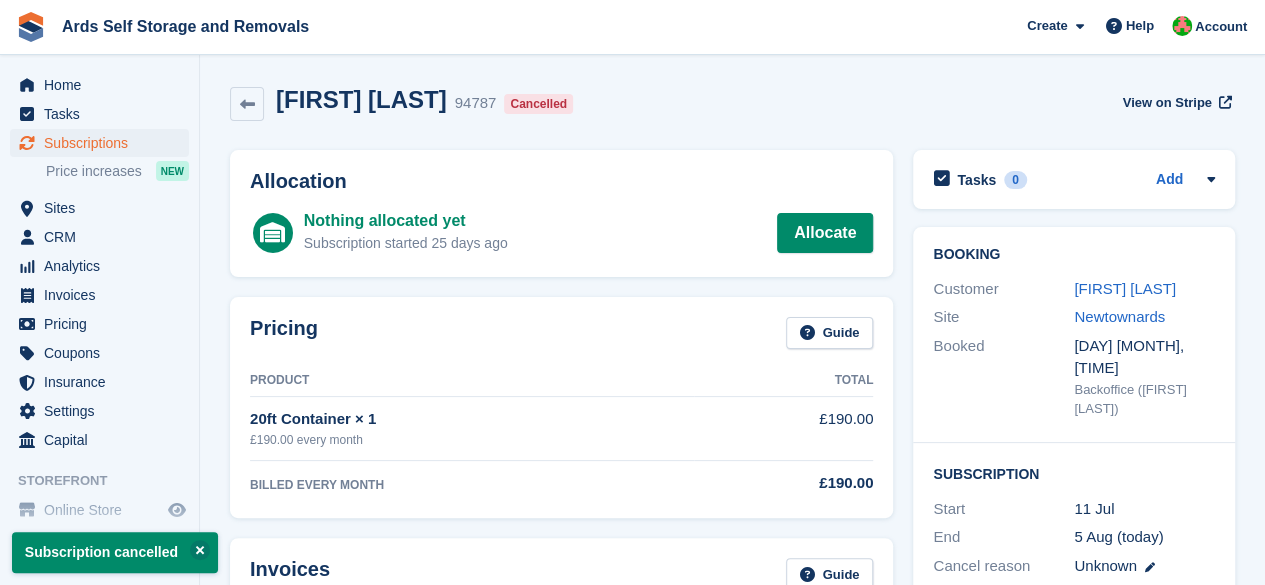click on "Derek Gowdy
94787
Cancelled
View on Stripe" at bounding box center [732, 108] 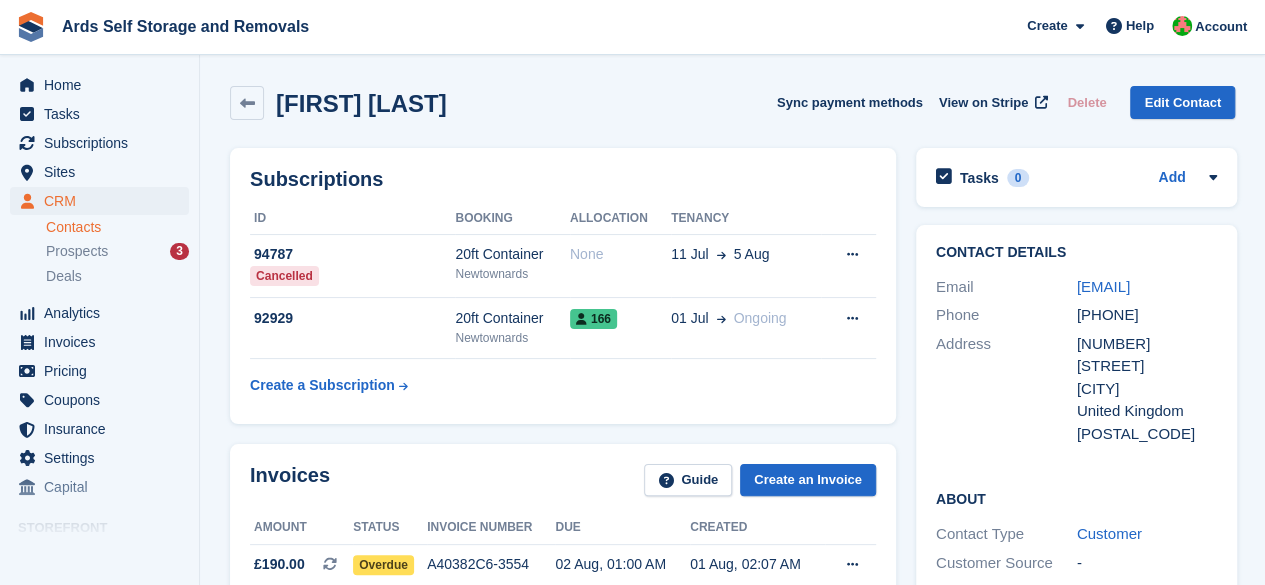 scroll, scrollTop: 200, scrollLeft: 0, axis: vertical 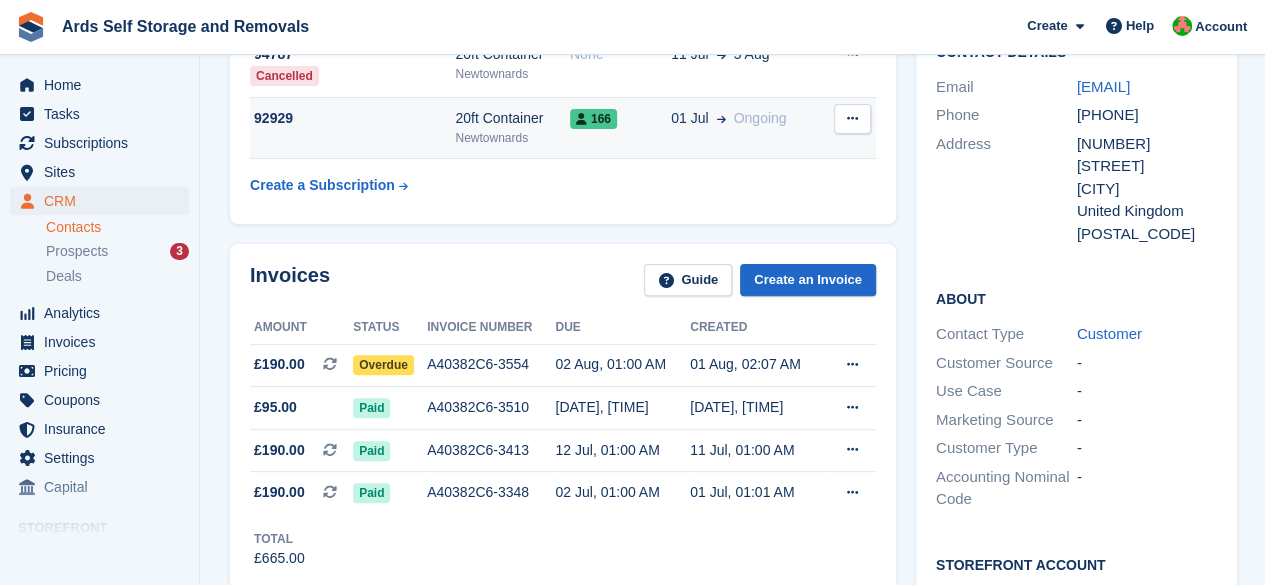 click on "Newtownards" at bounding box center (512, 138) 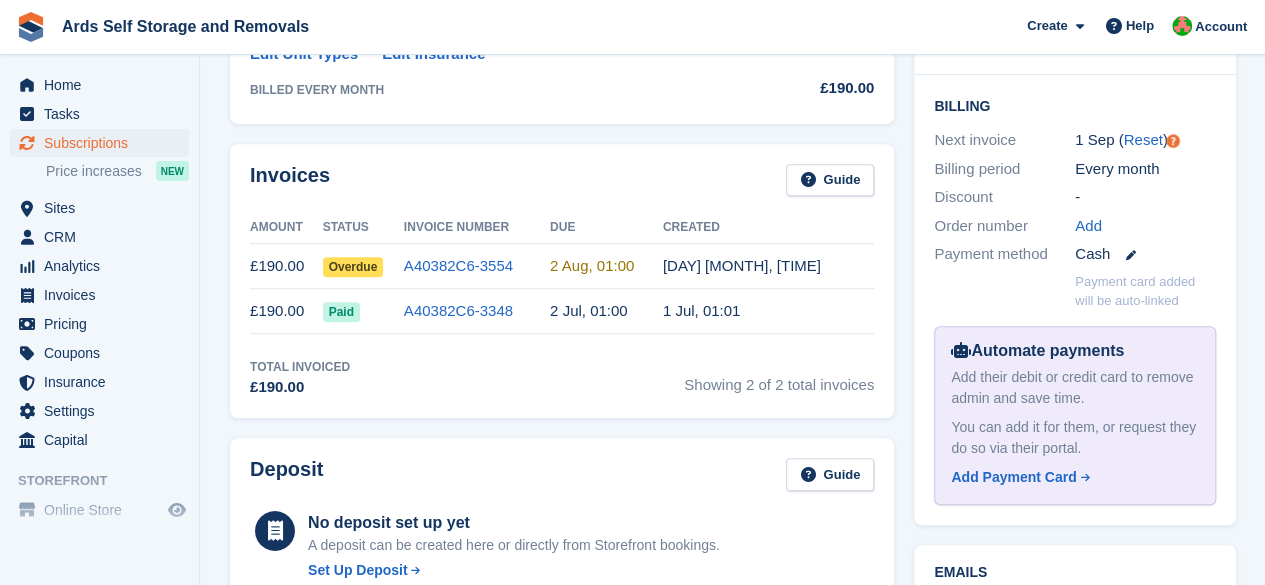 scroll, scrollTop: 400, scrollLeft: 0, axis: vertical 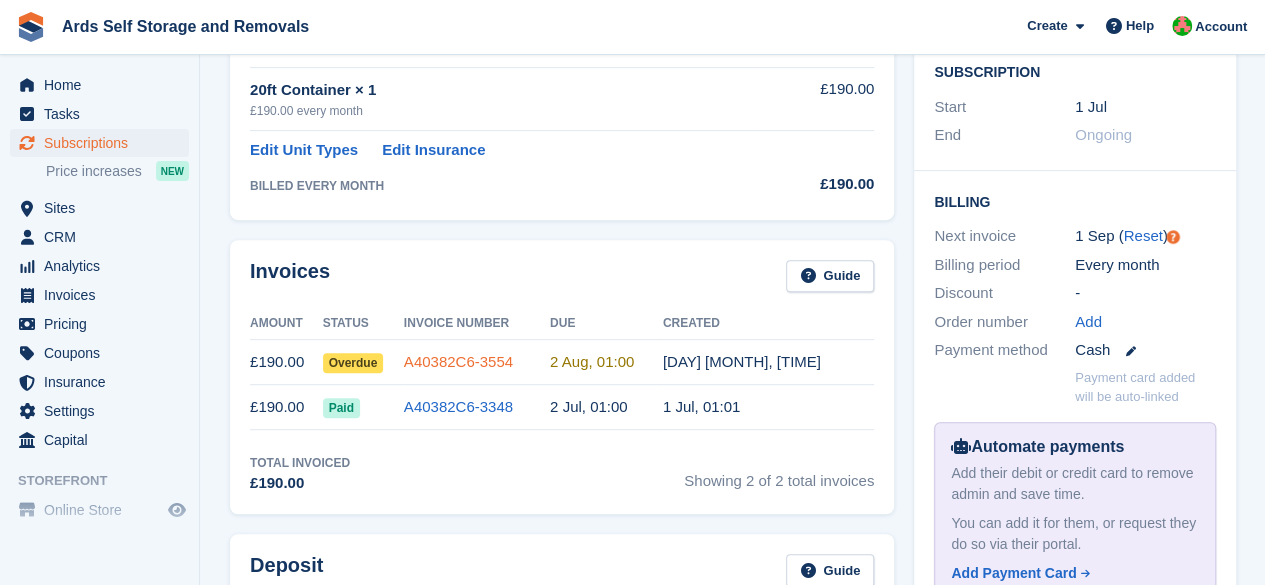 click on "A40382C6-3554" at bounding box center (458, 361) 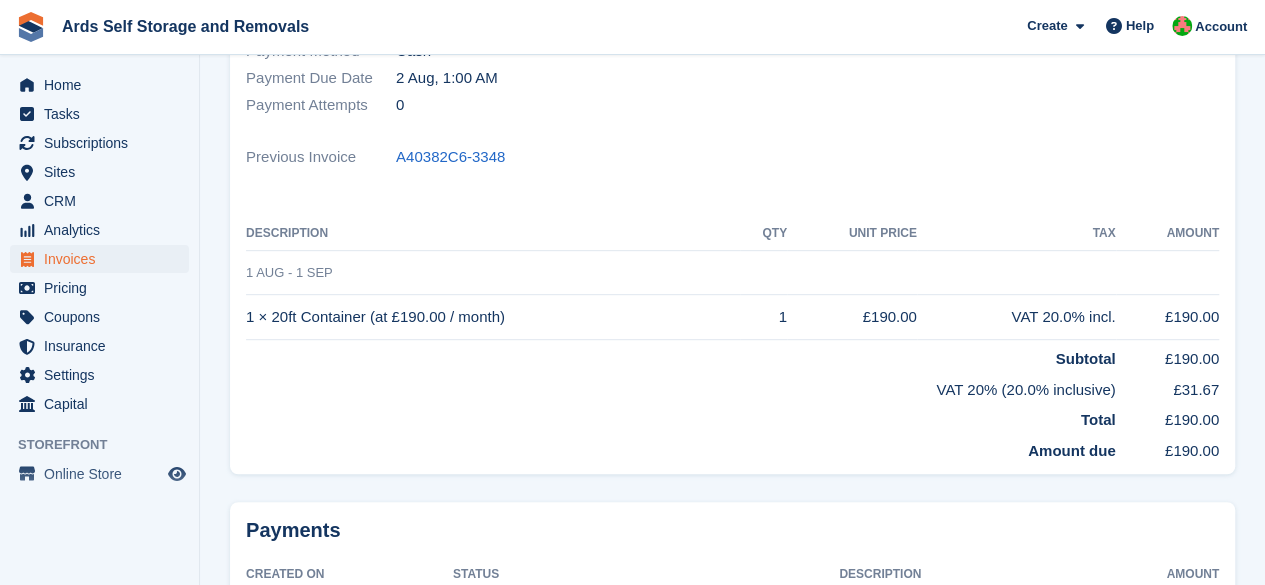 scroll, scrollTop: 0, scrollLeft: 0, axis: both 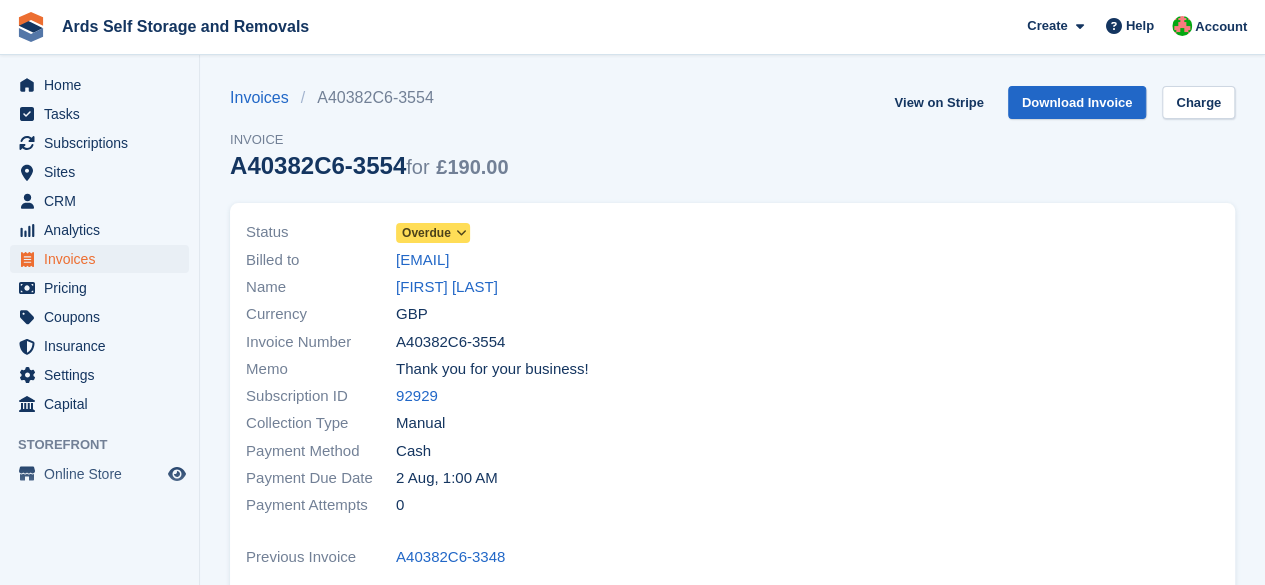 click on "Status
Overdue
Billed to
[EMAIL]
Name
[FIRST] [LAST]
Currency
GBP
Invoice Number
A40382C6-3554
Memo
Thank you for your business!
Subscription ID
[NUMBER]" at bounding box center [483, 369] 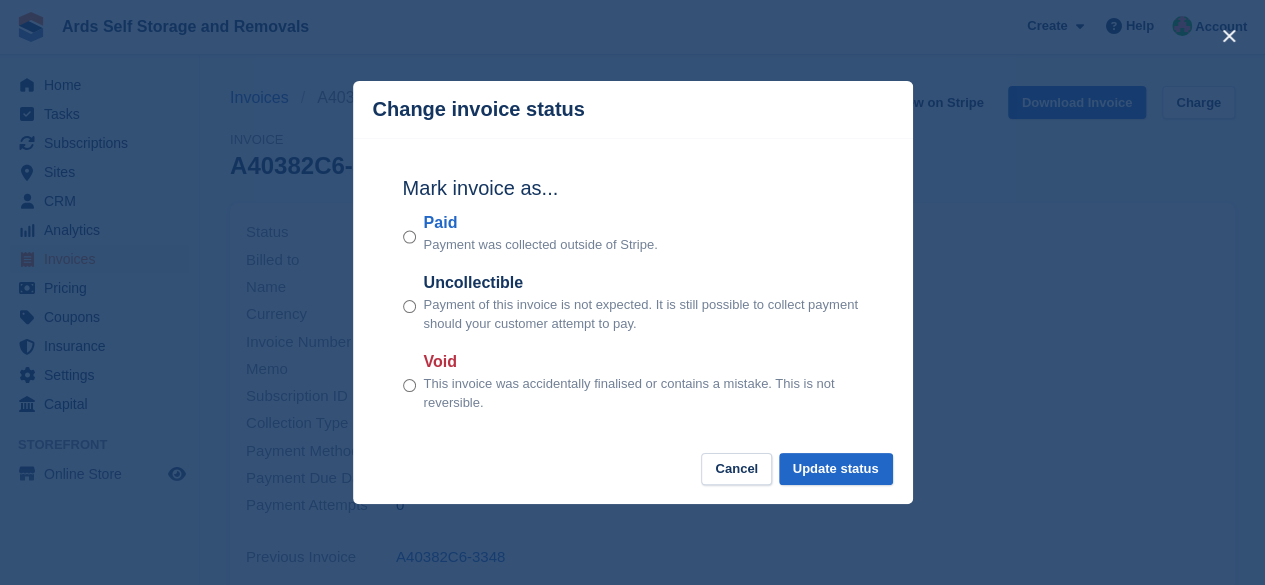 click on "Cancel
Update status" at bounding box center (633, 479) 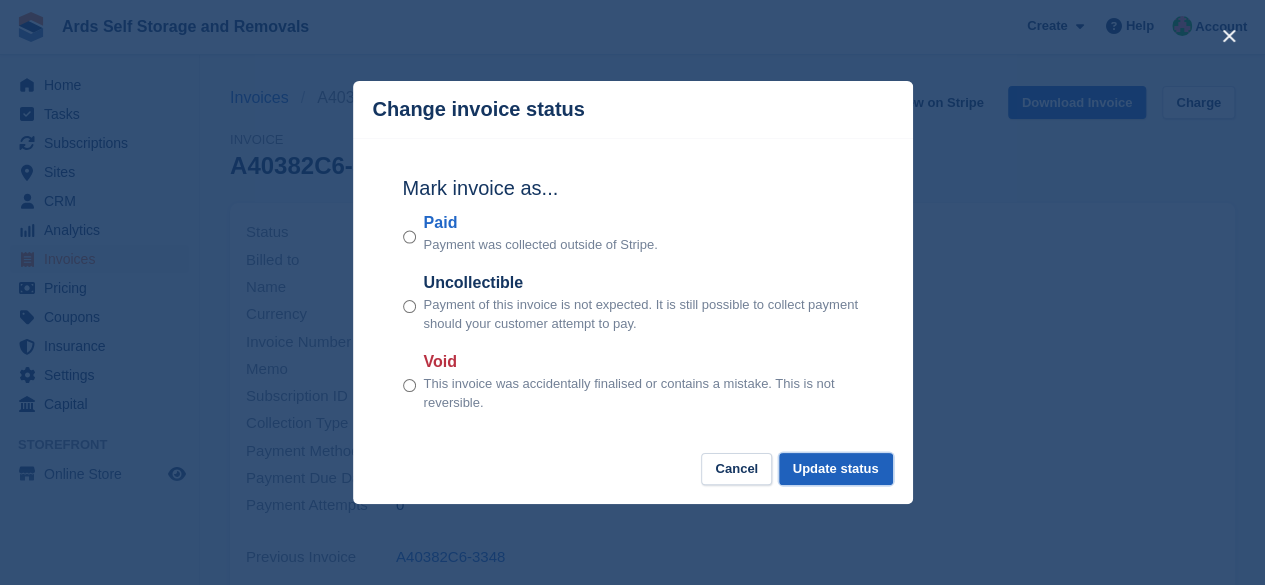 click on "Update status" at bounding box center (836, 469) 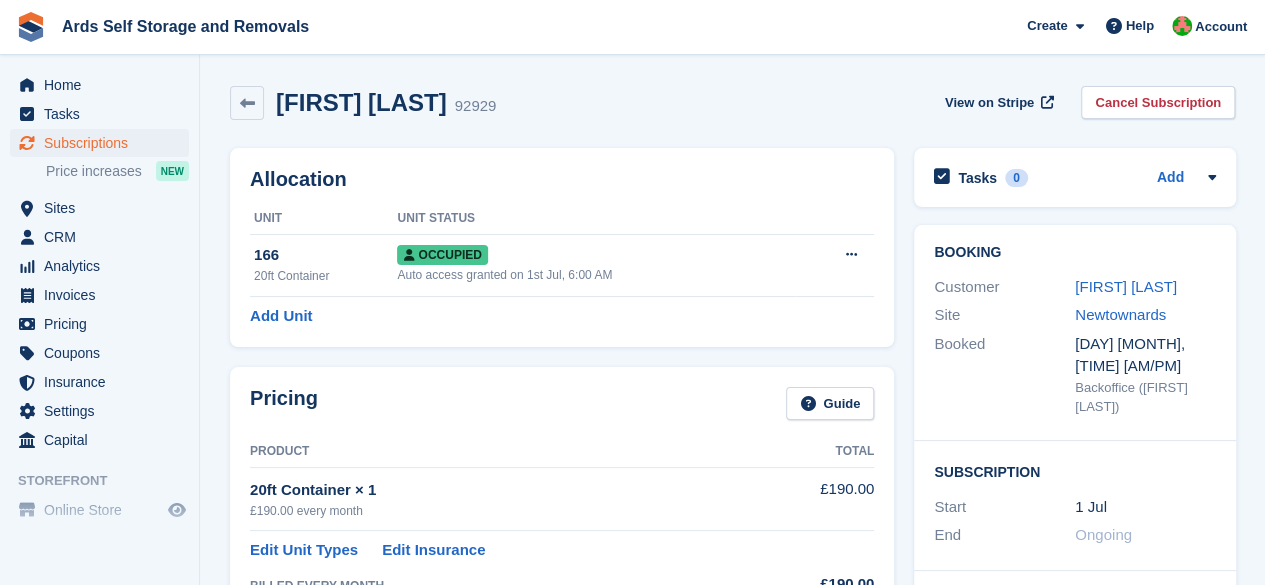 scroll, scrollTop: 400, scrollLeft: 0, axis: vertical 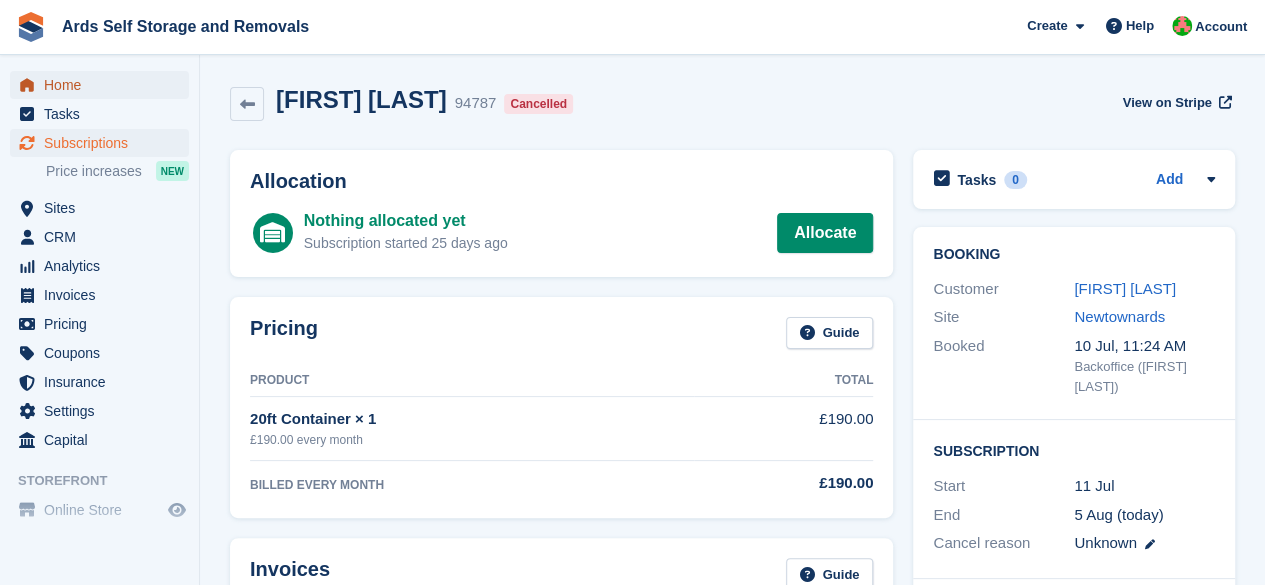 click on "Home" at bounding box center (104, 85) 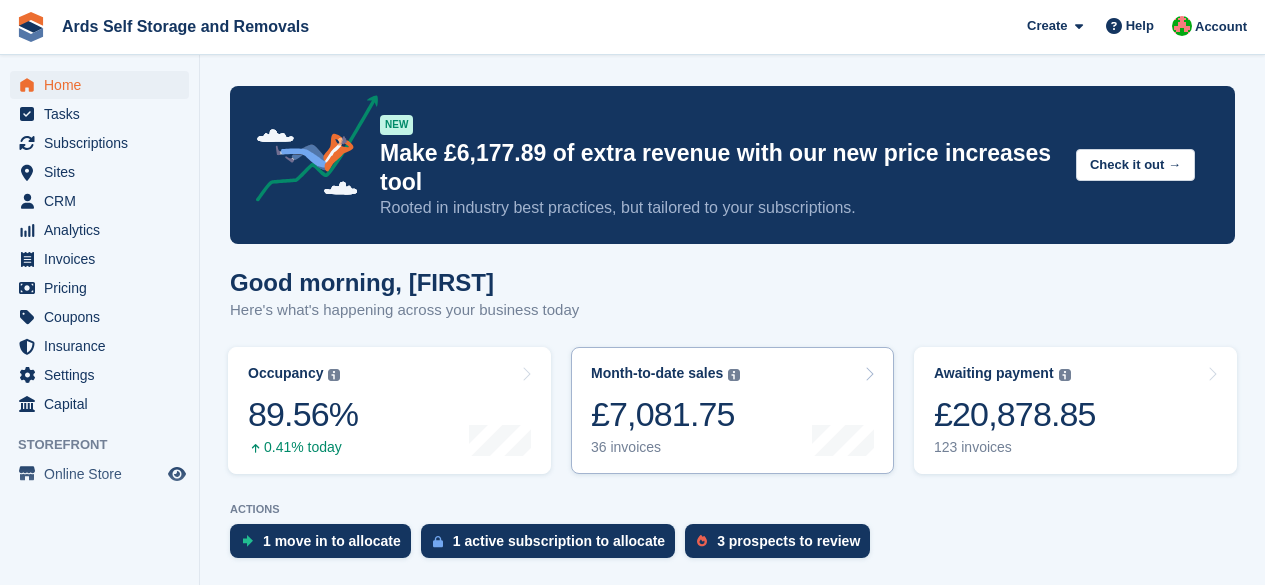 scroll, scrollTop: 0, scrollLeft: 0, axis: both 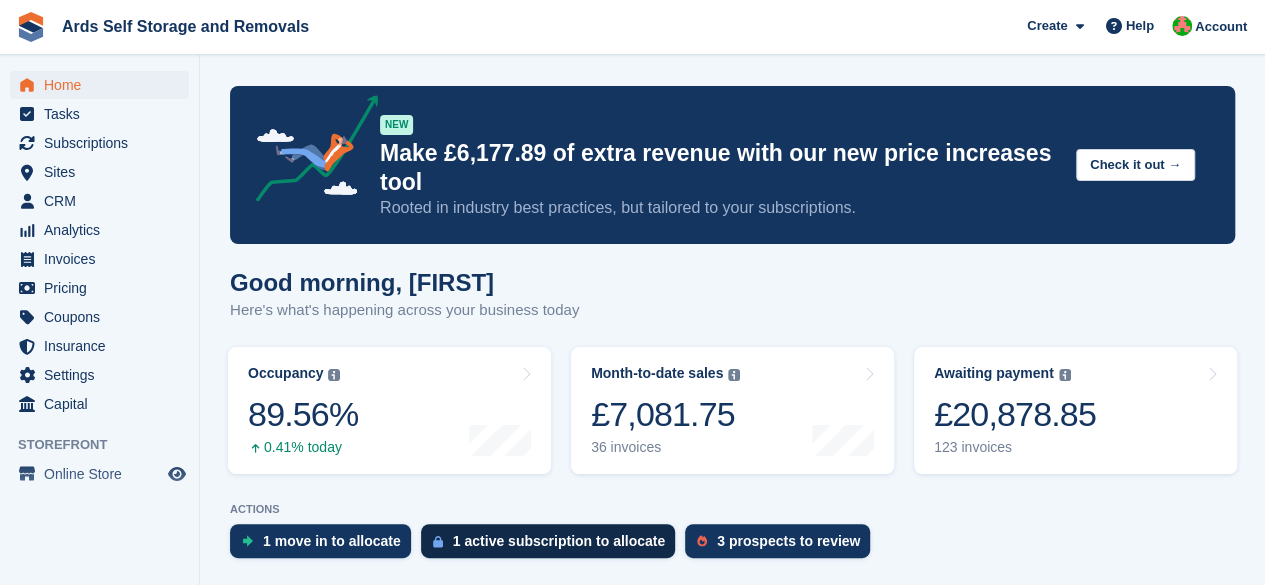 click on "1
active subscription to allocate" at bounding box center (559, 541) 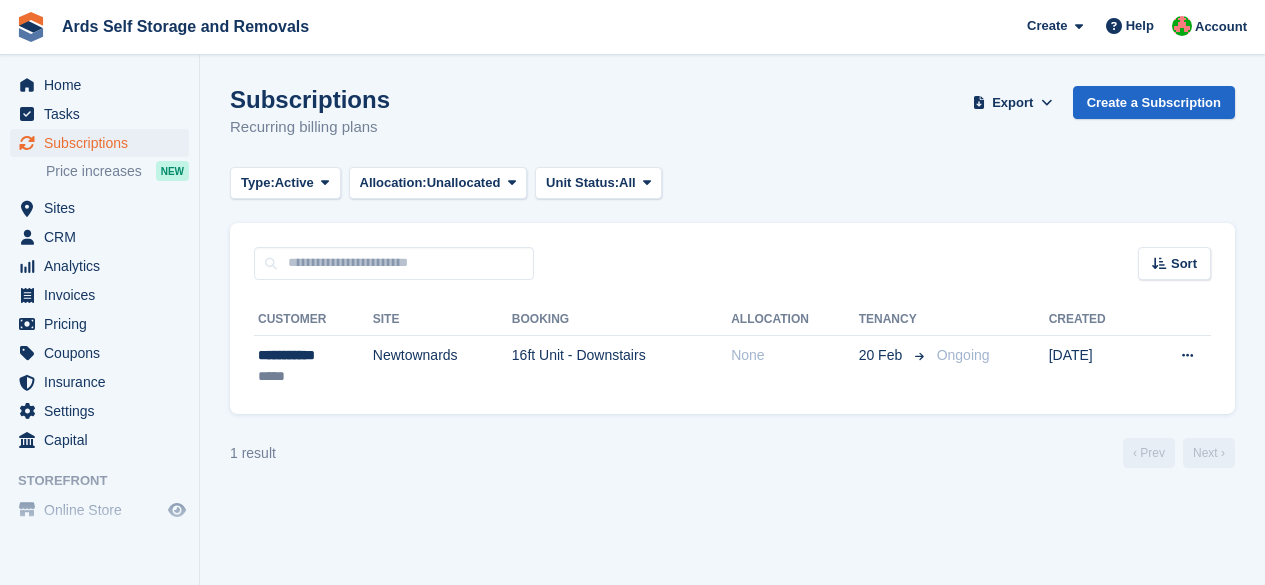 scroll, scrollTop: 0, scrollLeft: 0, axis: both 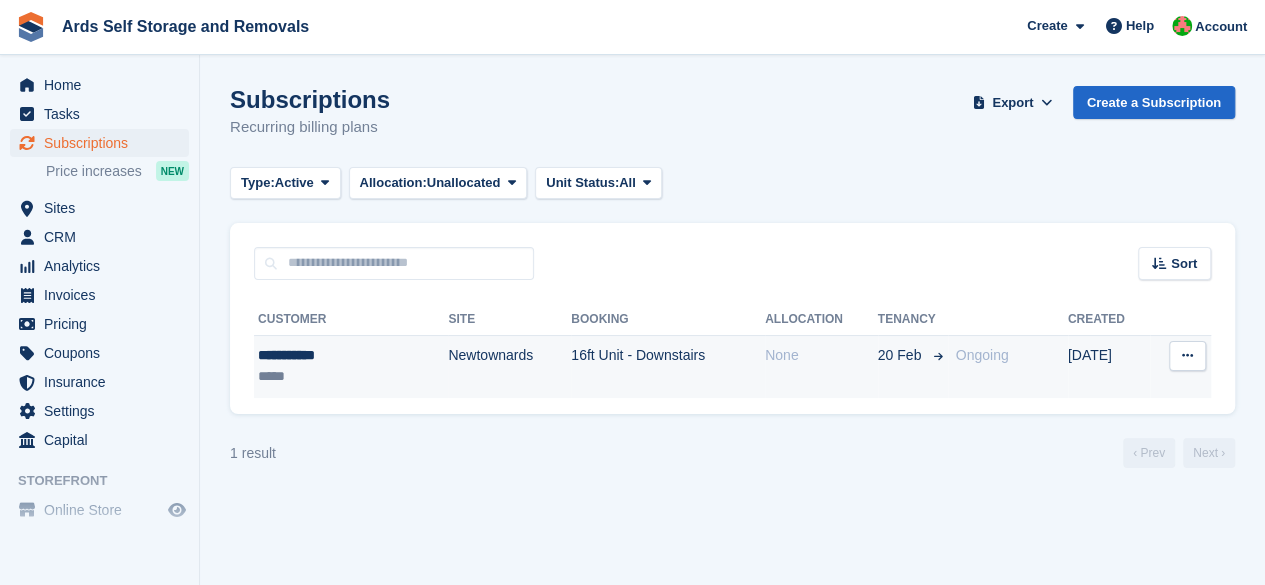 click on "Newtownards" at bounding box center (509, 366) 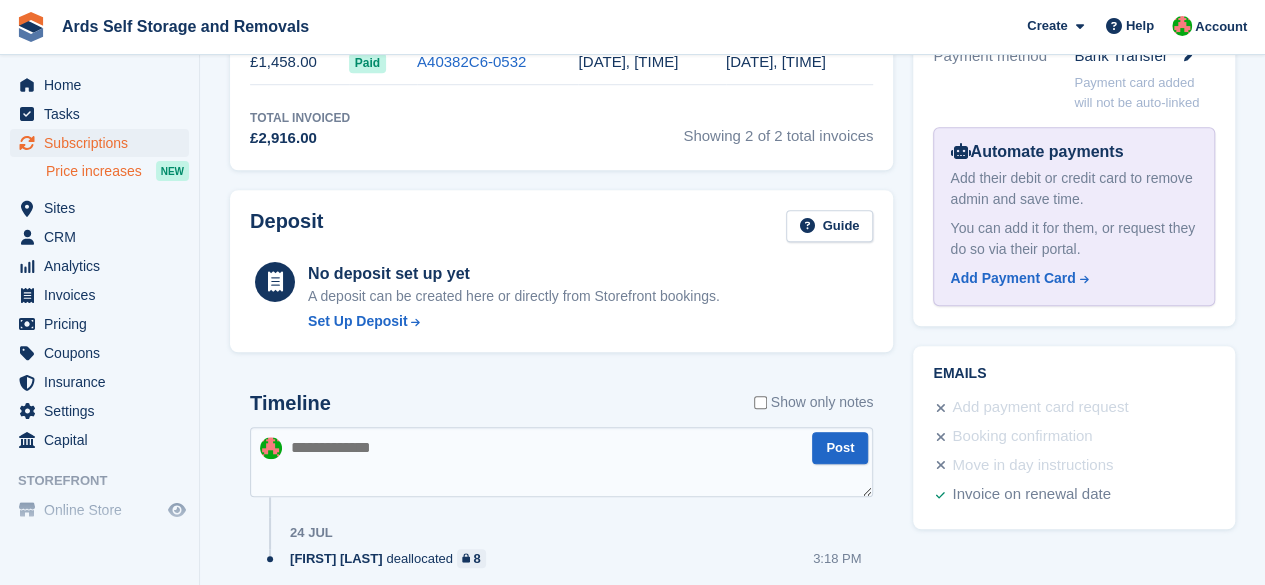scroll, scrollTop: 738, scrollLeft: 0, axis: vertical 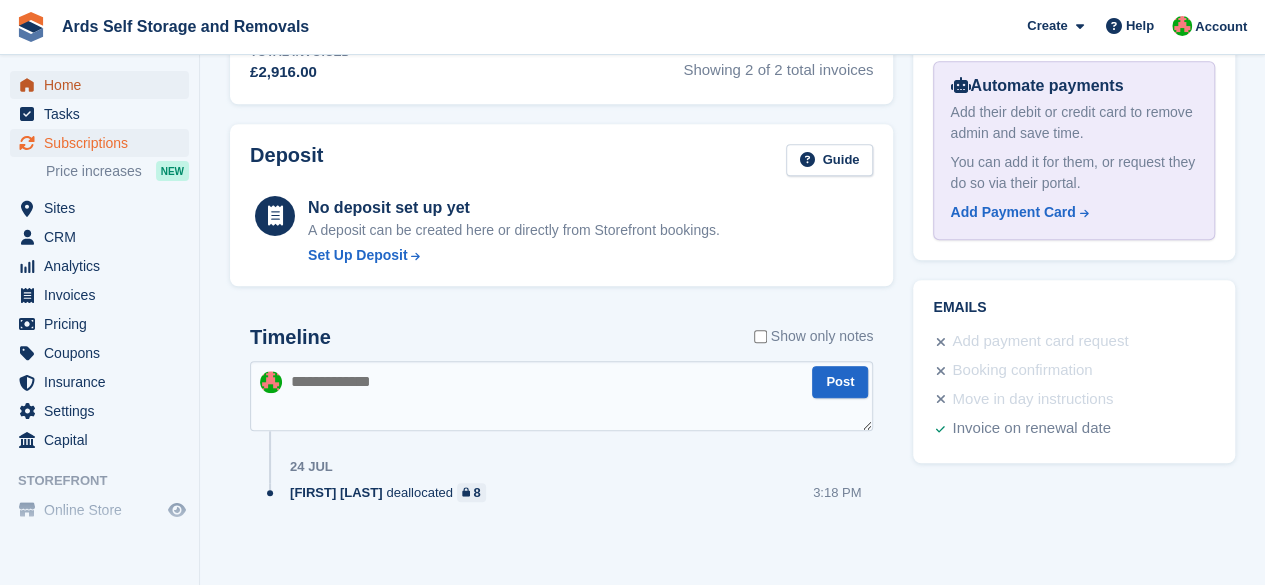 click 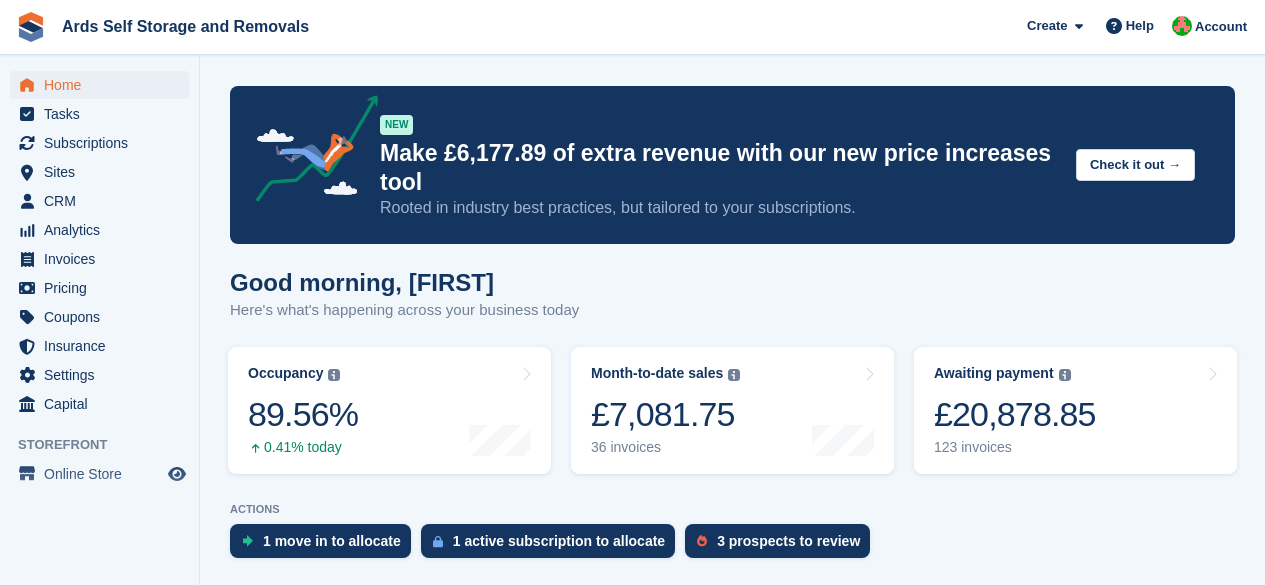 scroll, scrollTop: 0, scrollLeft: 0, axis: both 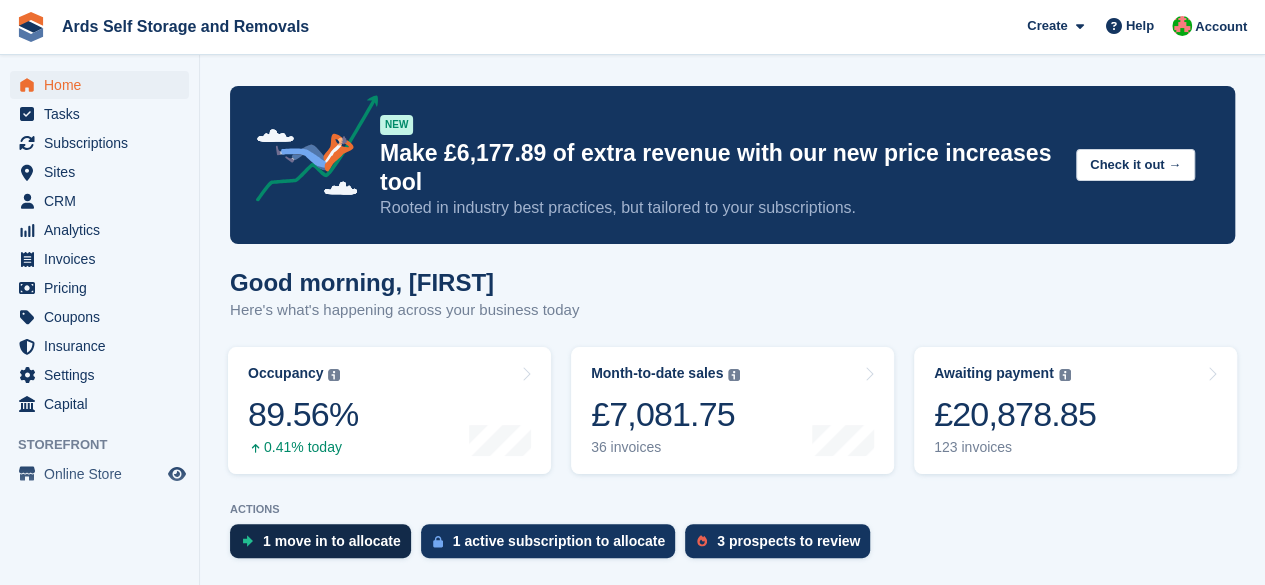 click on "1
move in to allocate" at bounding box center (320, 541) 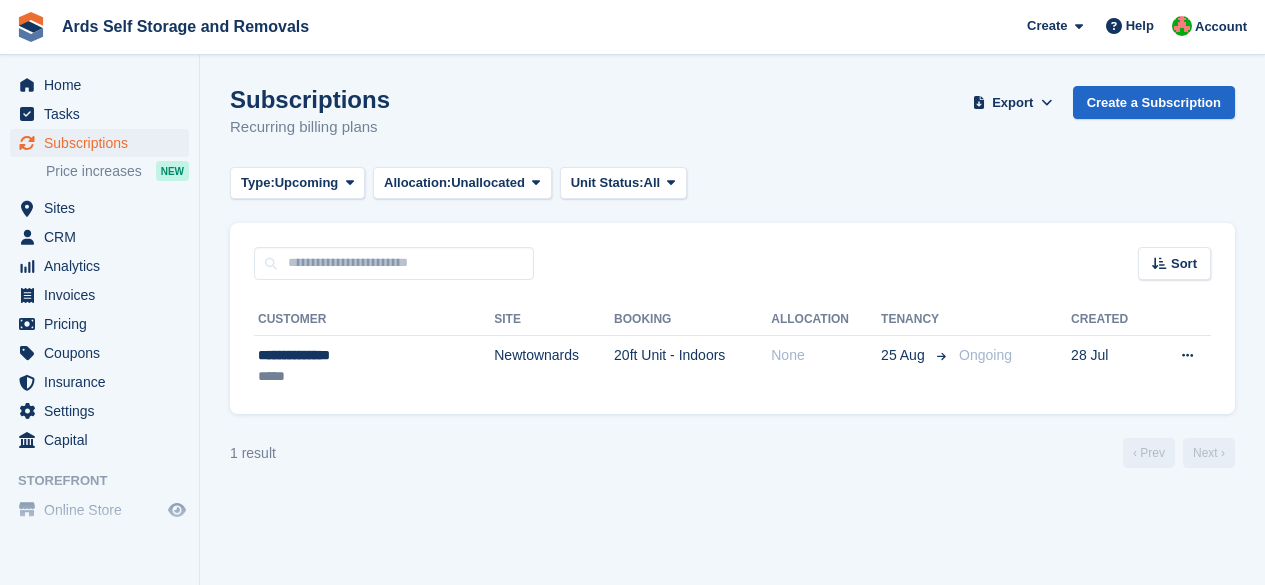 scroll, scrollTop: 0, scrollLeft: 0, axis: both 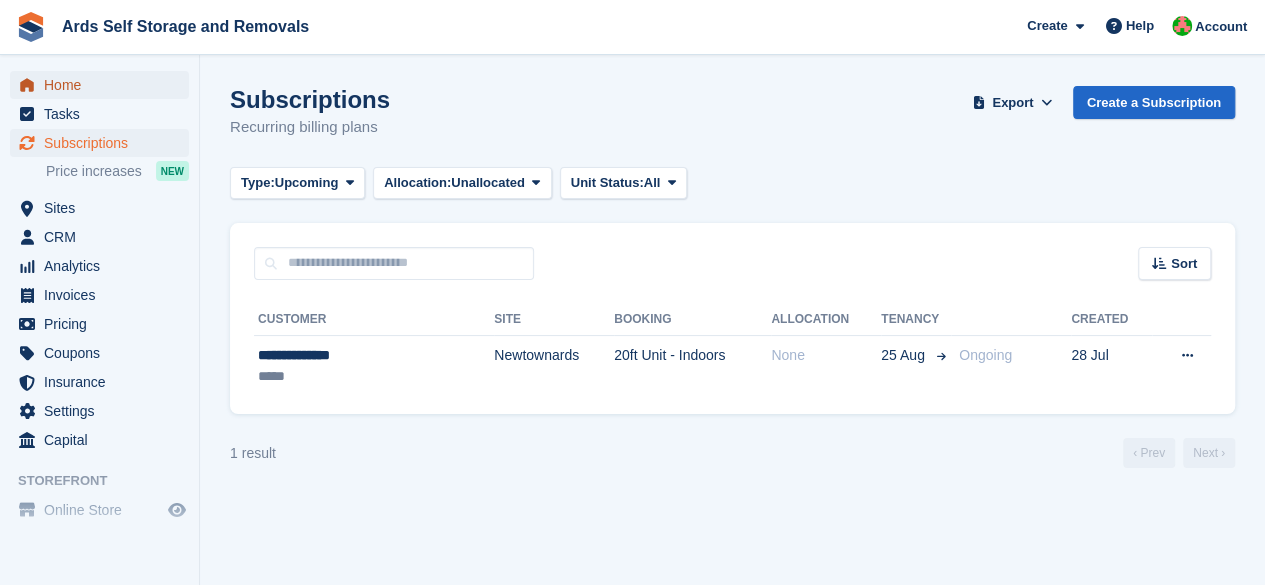 click on "Home" at bounding box center (104, 85) 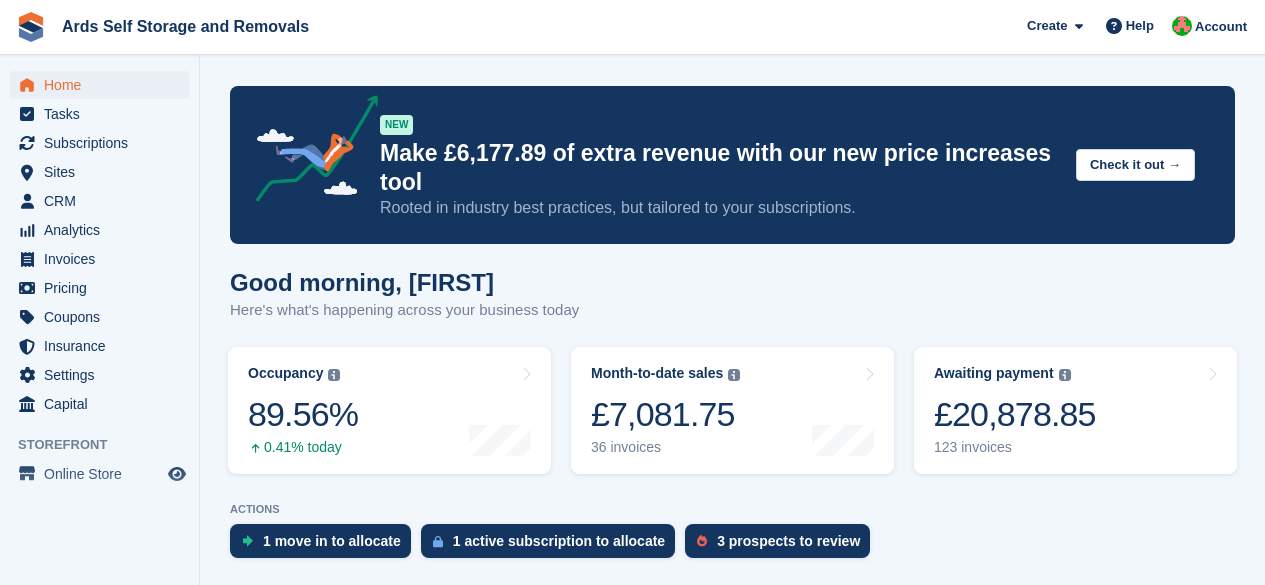 scroll, scrollTop: 0, scrollLeft: 0, axis: both 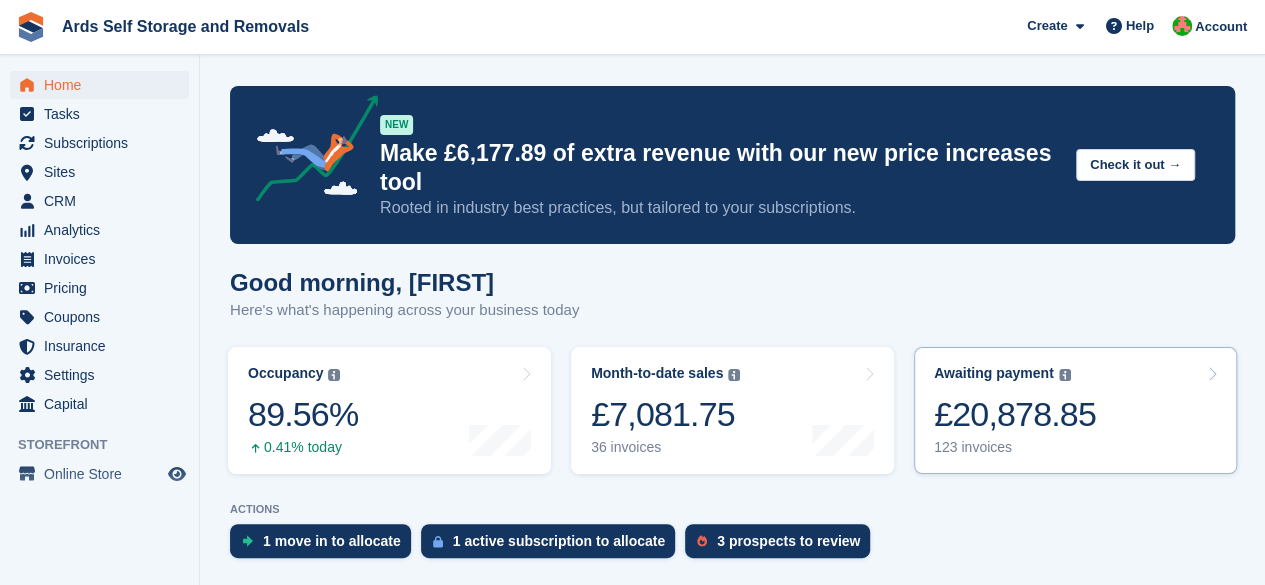 click on "£20,878.85" at bounding box center (1015, 414) 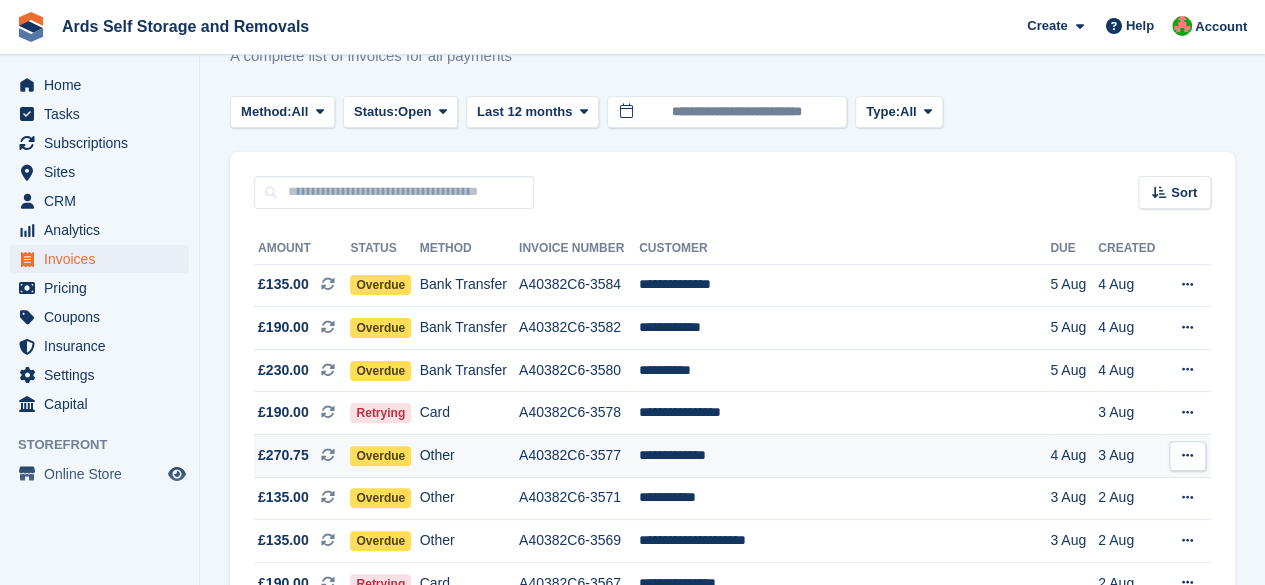 scroll, scrollTop: 100, scrollLeft: 0, axis: vertical 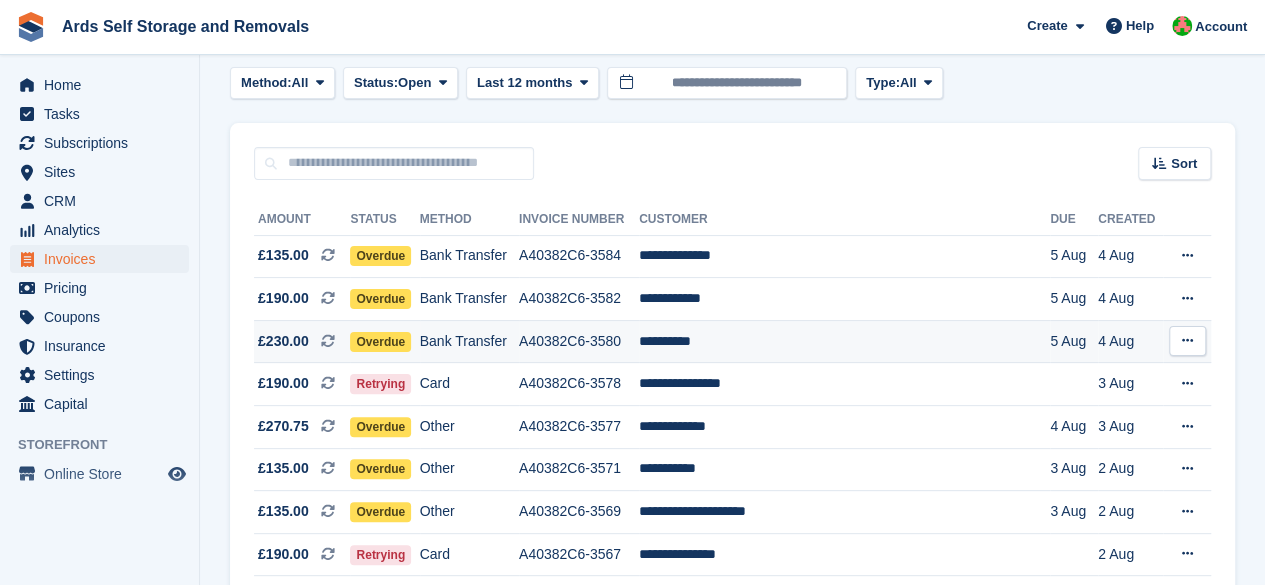 click on "Overdue" at bounding box center [384, 341] 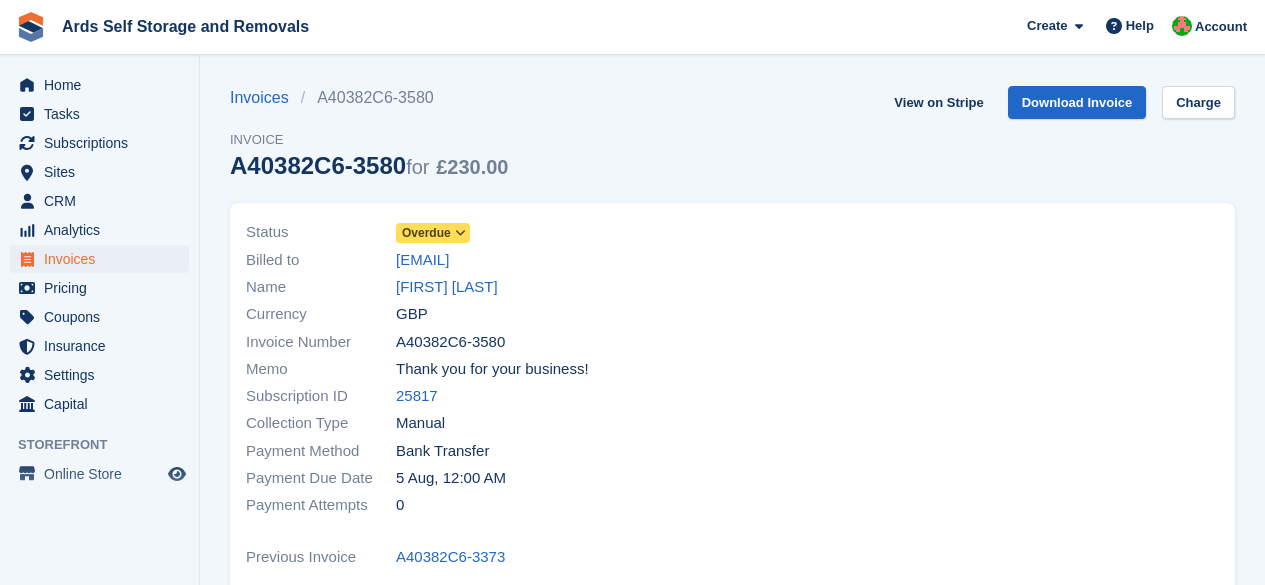 scroll, scrollTop: 0, scrollLeft: 0, axis: both 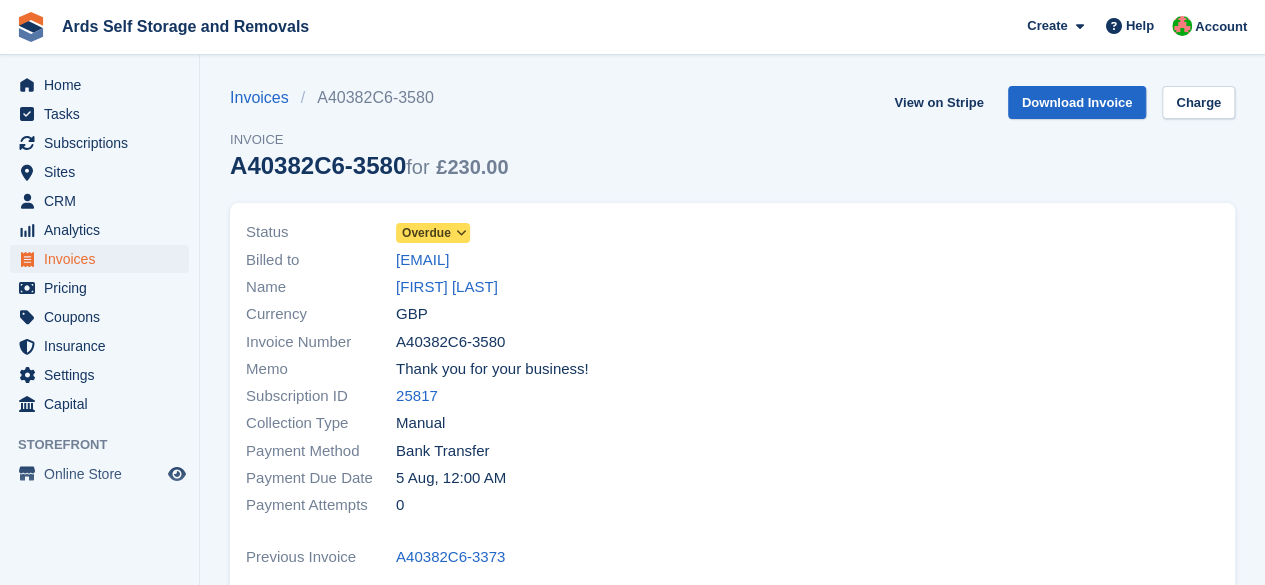 click on "Overdue" at bounding box center [426, 233] 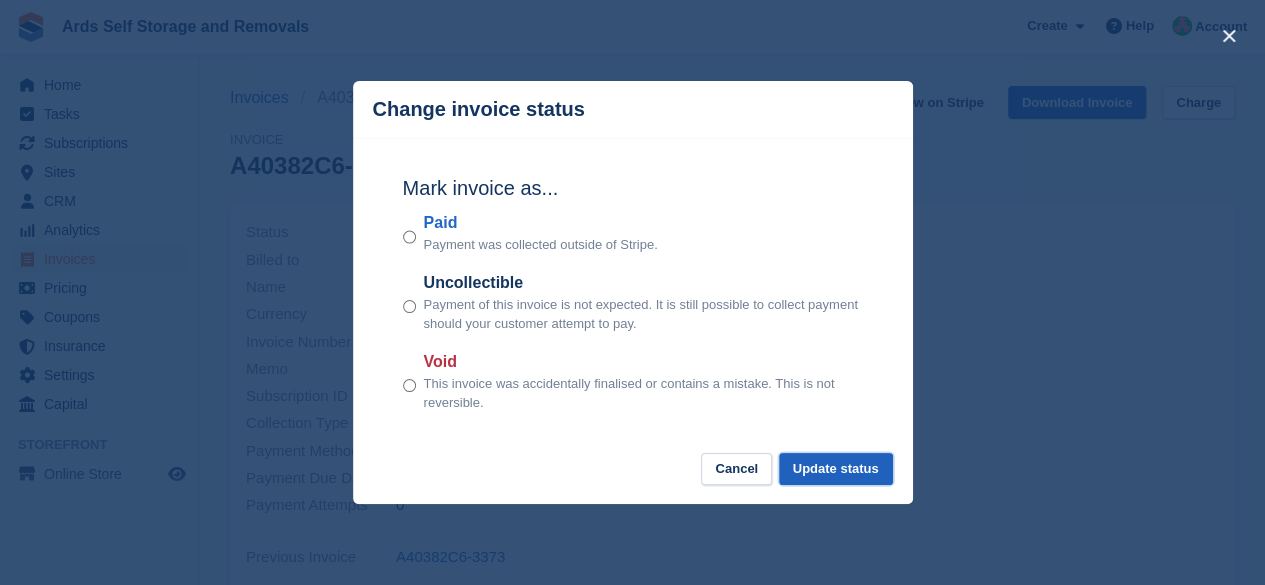 click on "Update status" at bounding box center [836, 469] 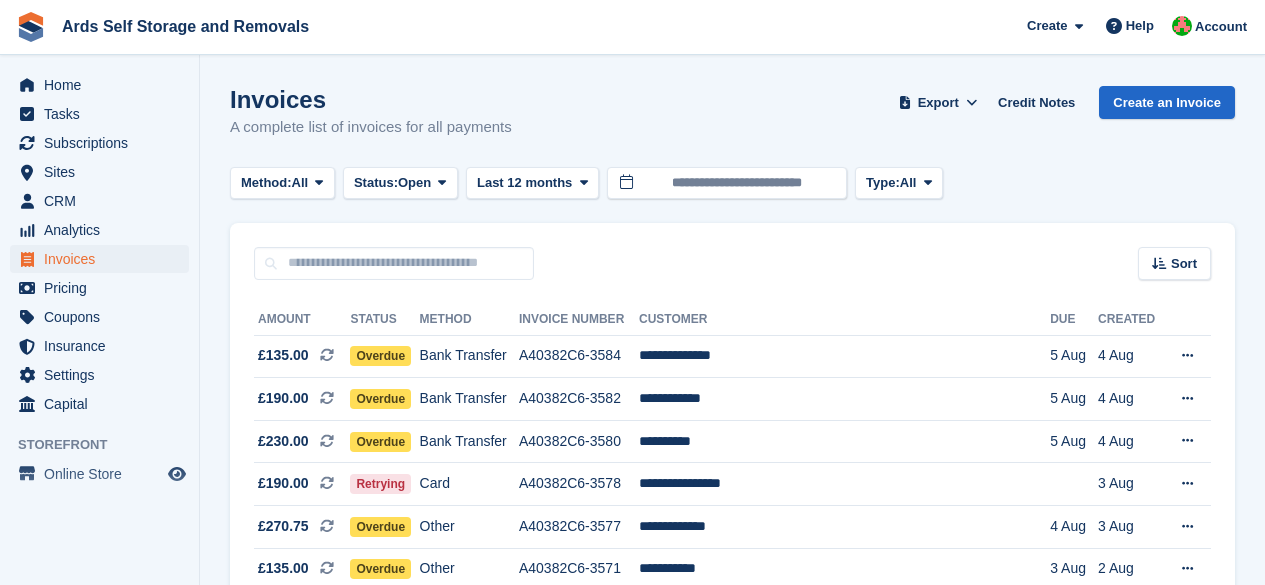 scroll, scrollTop: 100, scrollLeft: 0, axis: vertical 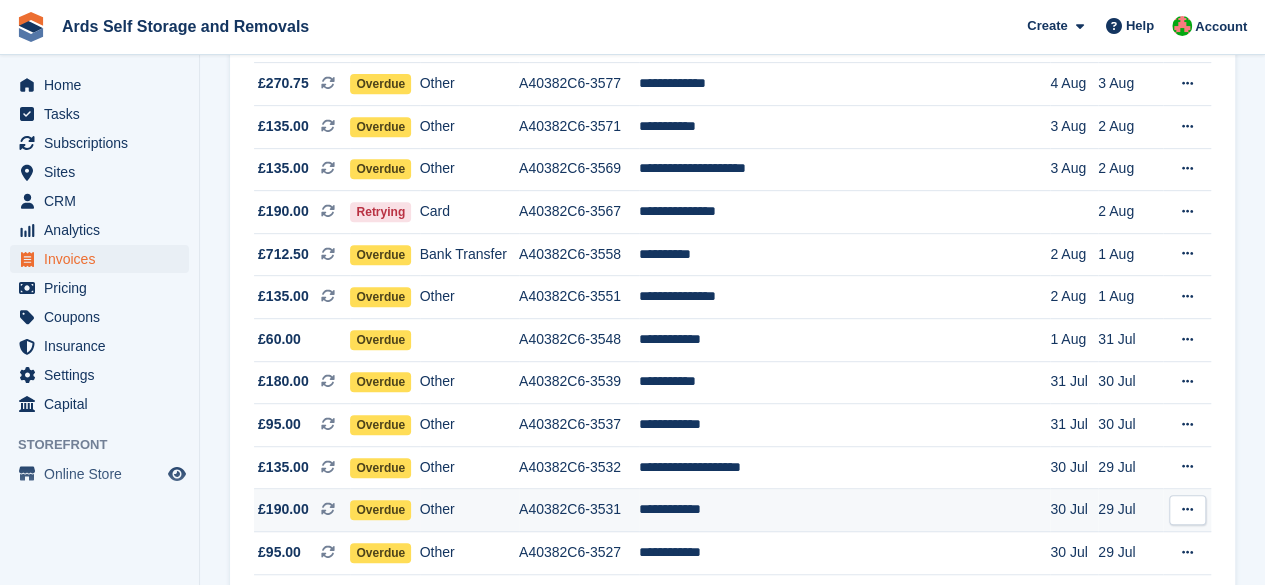 click on "A40382C6-3531" at bounding box center (579, 510) 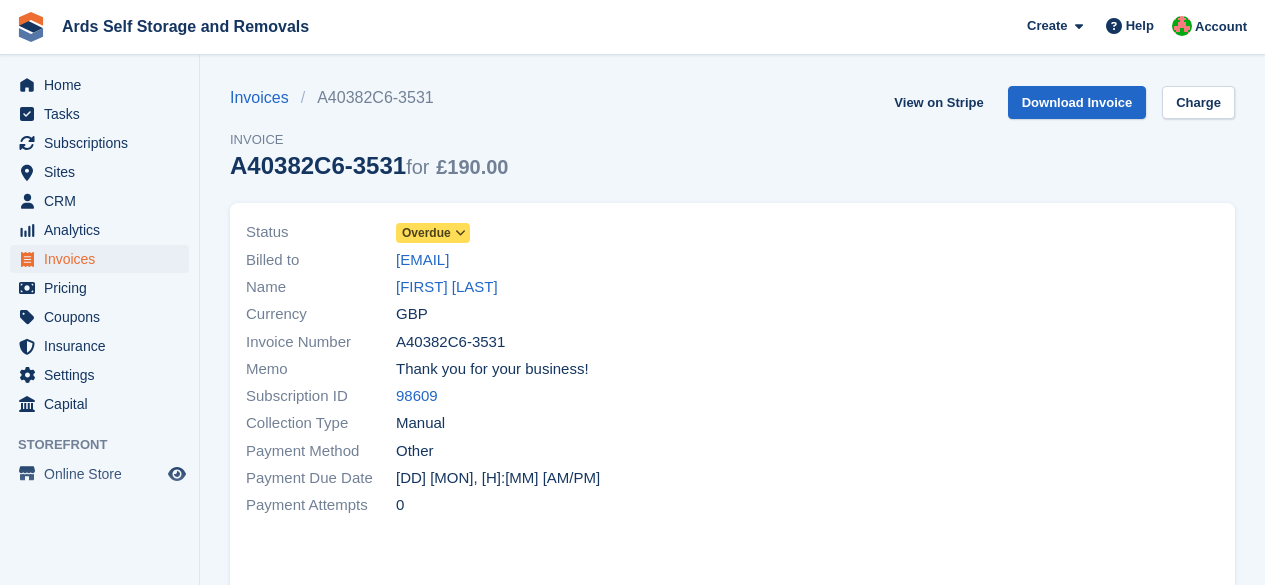 scroll, scrollTop: 0, scrollLeft: 0, axis: both 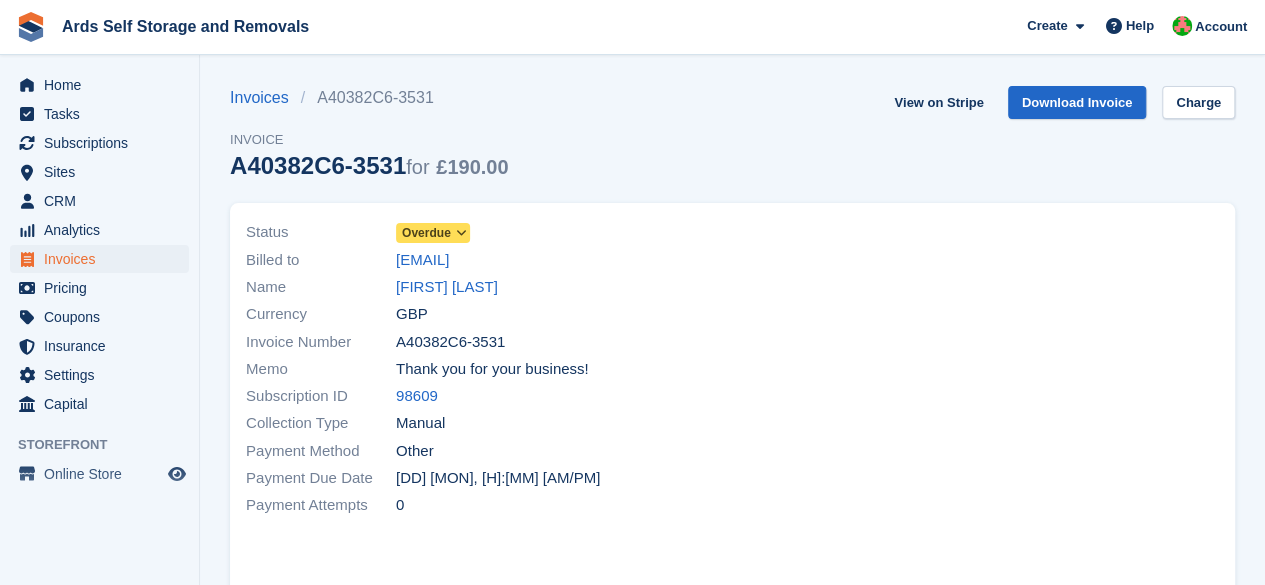 click on "[FIRST] [LAST]" at bounding box center [447, 287] 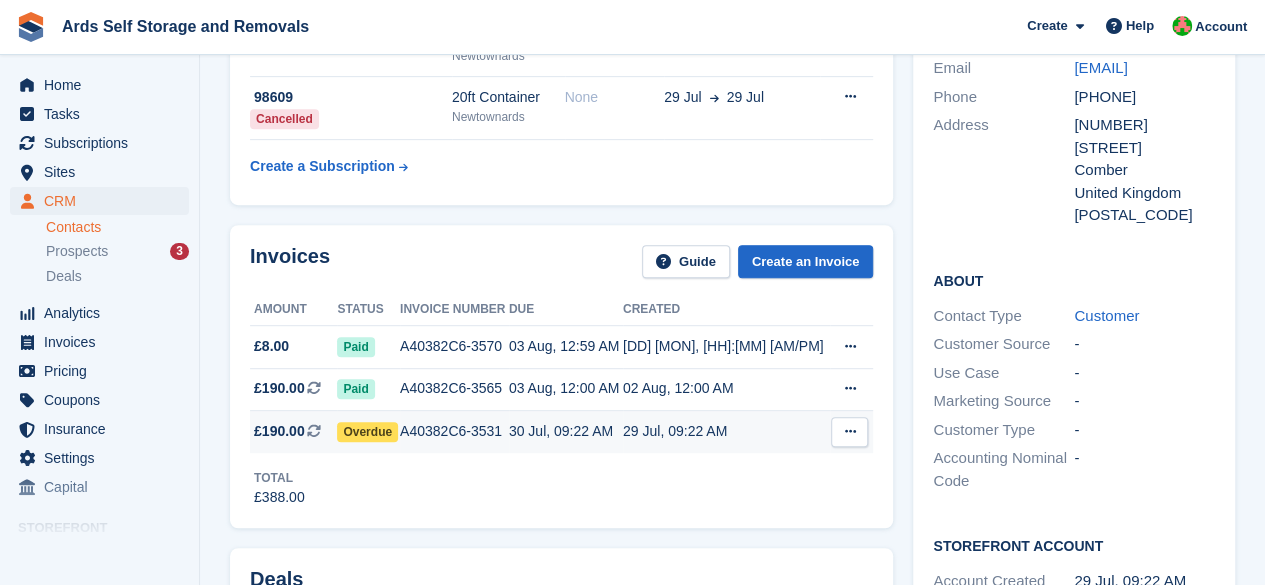 scroll, scrollTop: 400, scrollLeft: 0, axis: vertical 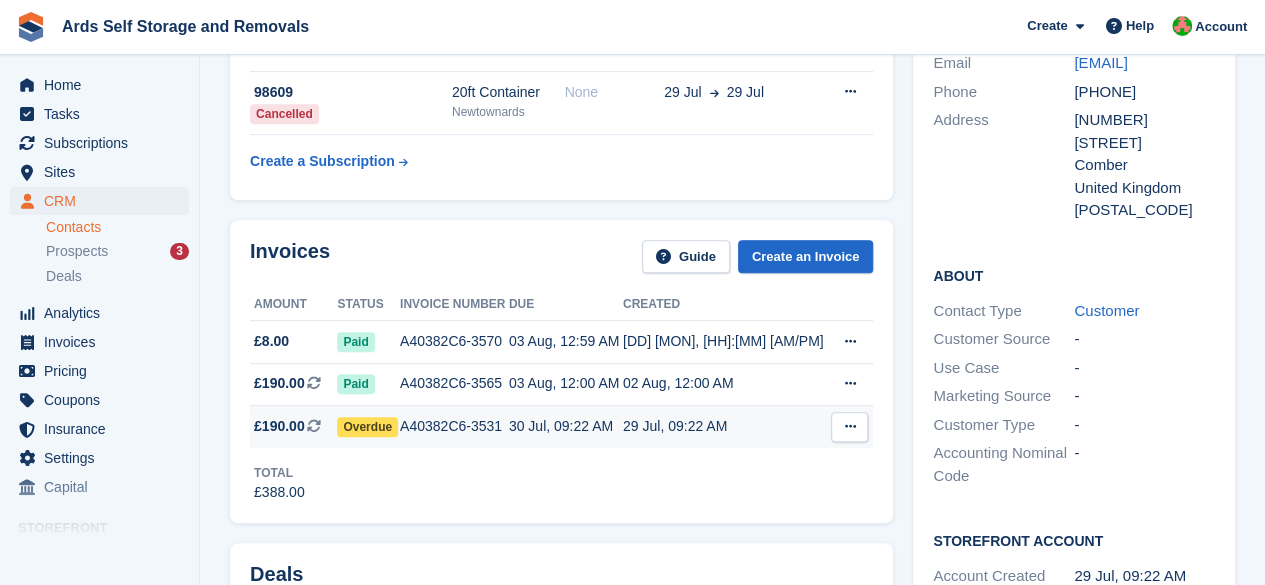 click on "Overdue" at bounding box center (368, 426) 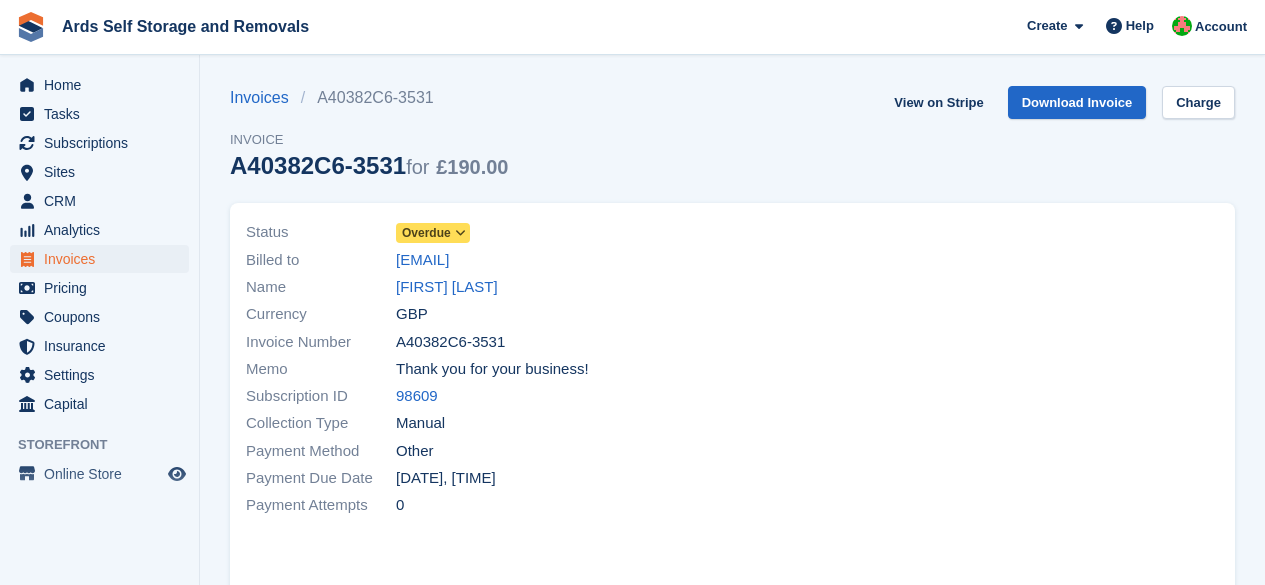 scroll, scrollTop: 0, scrollLeft: 0, axis: both 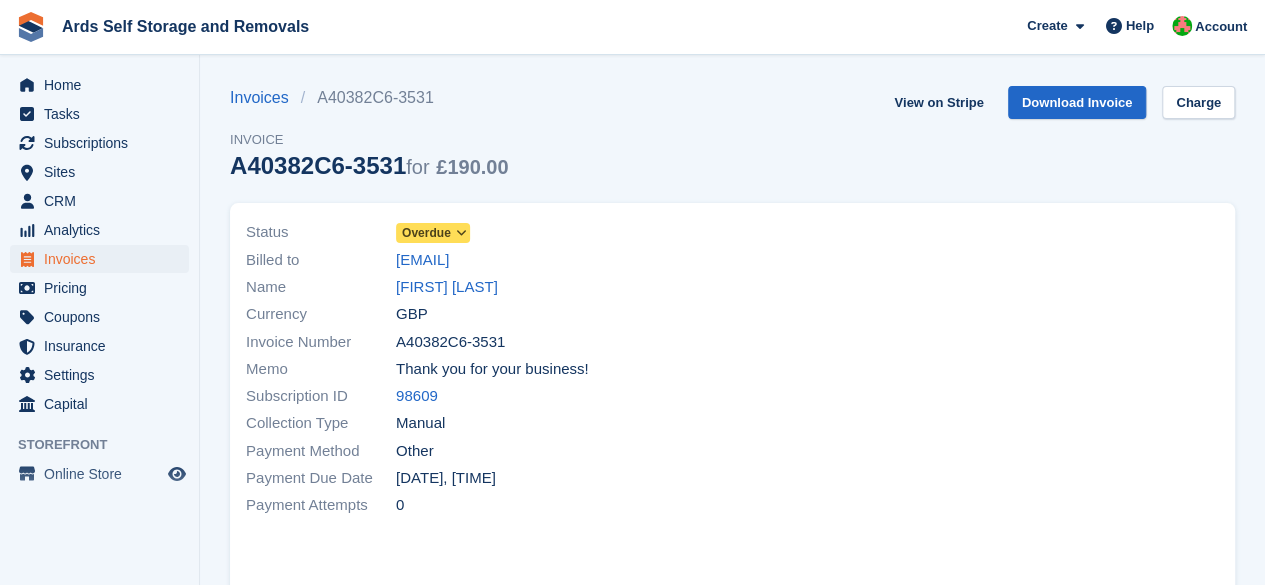 click at bounding box center [460, 233] 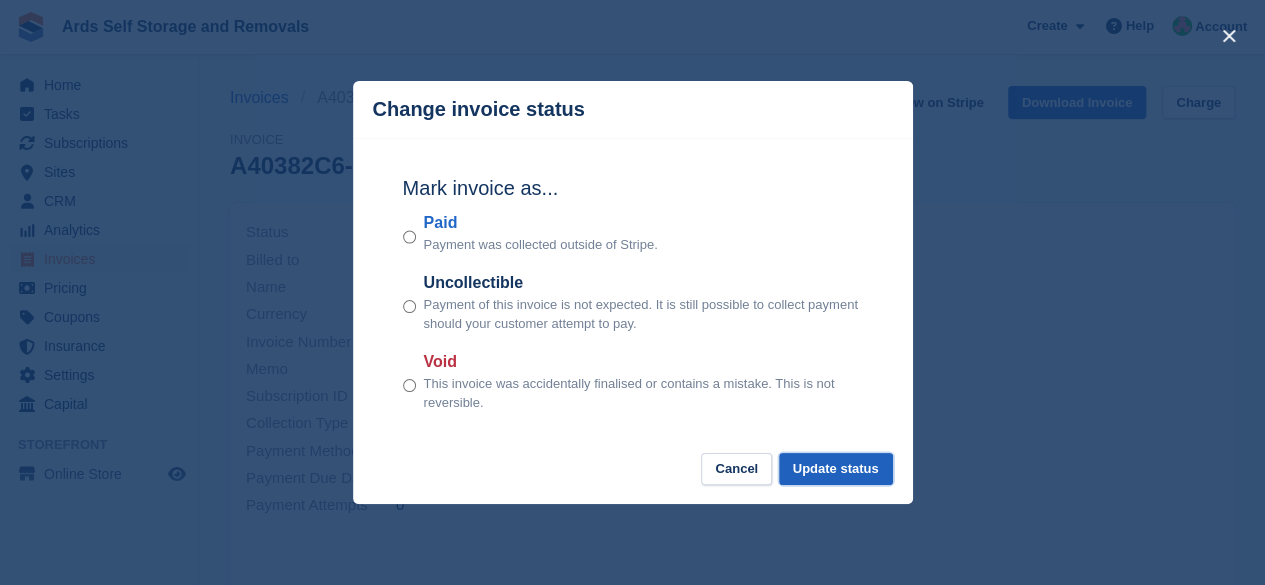 click on "Update status" at bounding box center [836, 469] 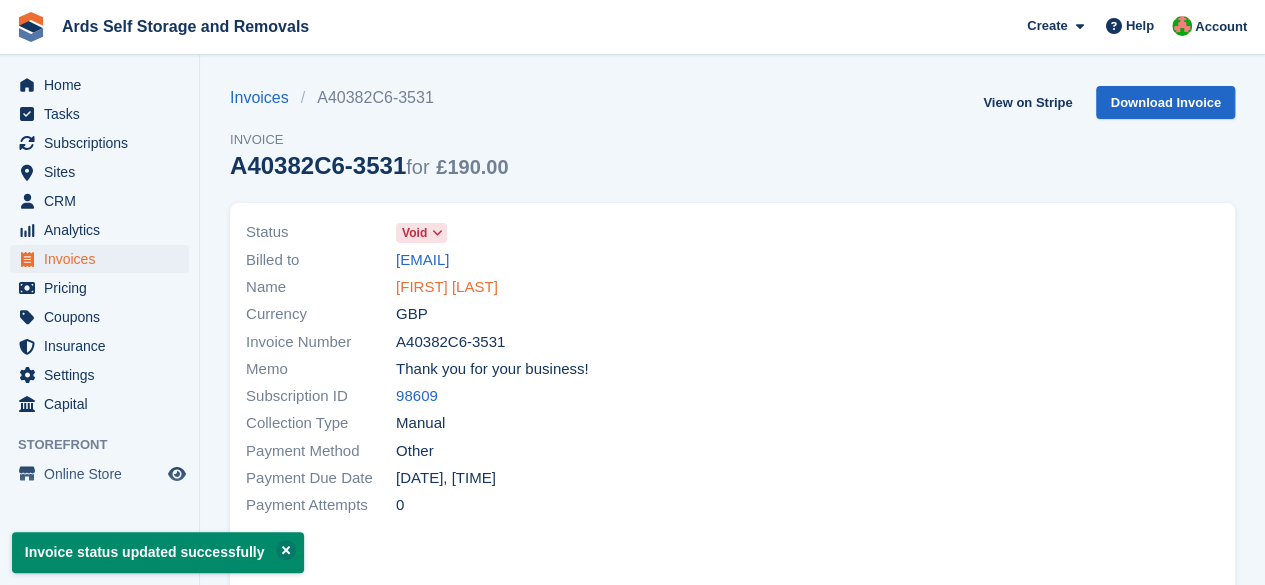 click on "[FIRST] [LAST]" at bounding box center [447, 287] 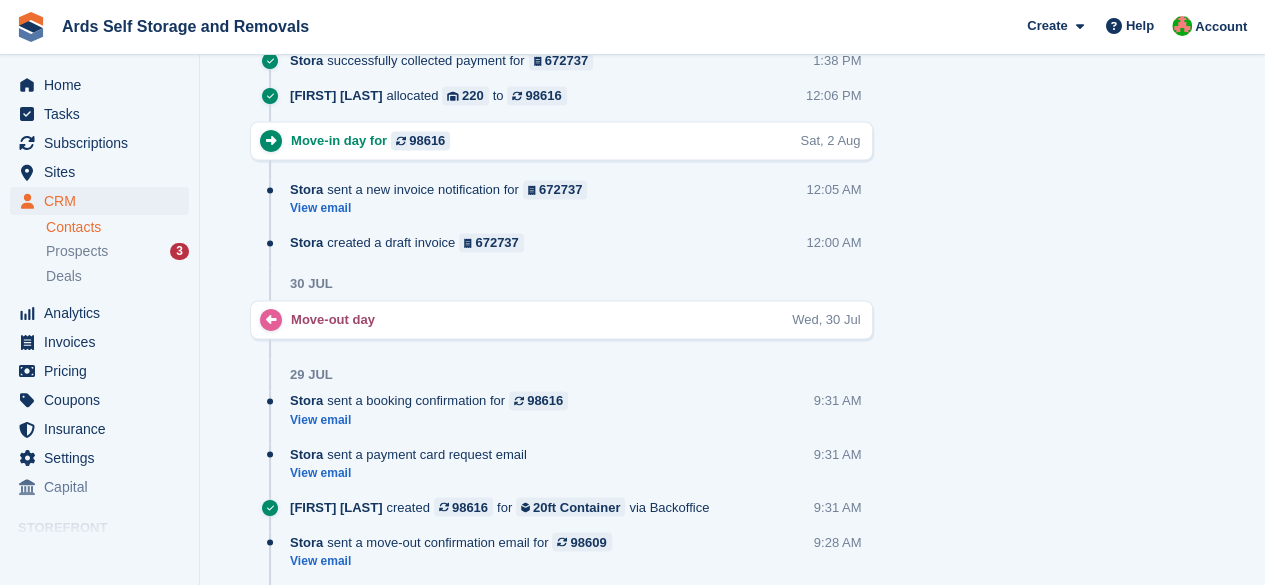 scroll, scrollTop: 1174, scrollLeft: 0, axis: vertical 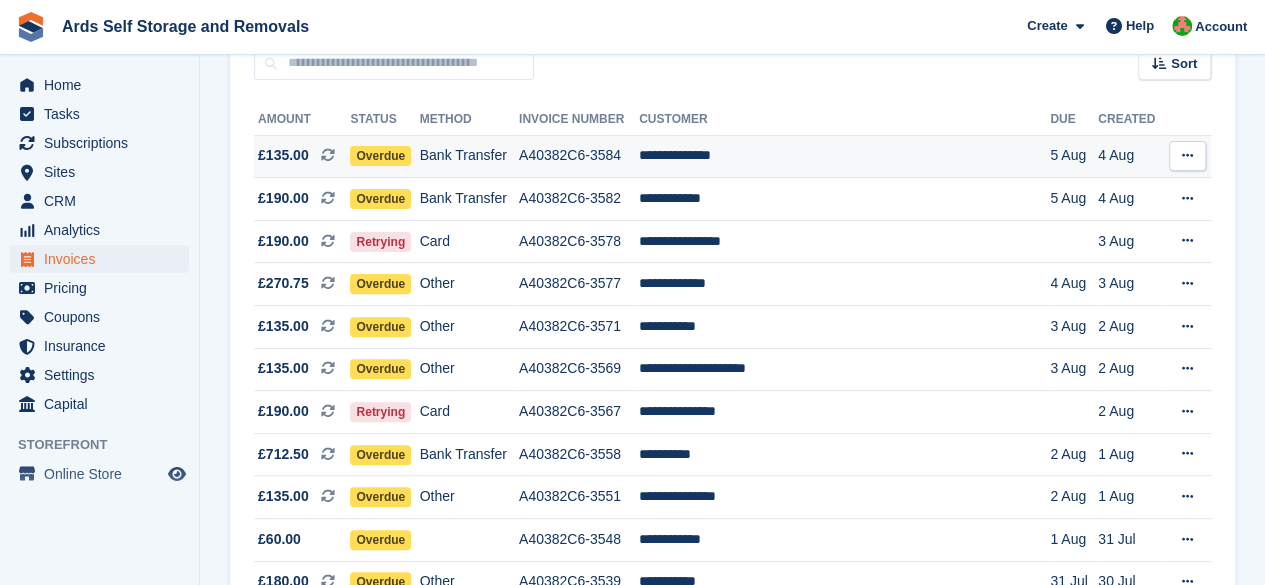 click on "Overdue" at bounding box center [380, 156] 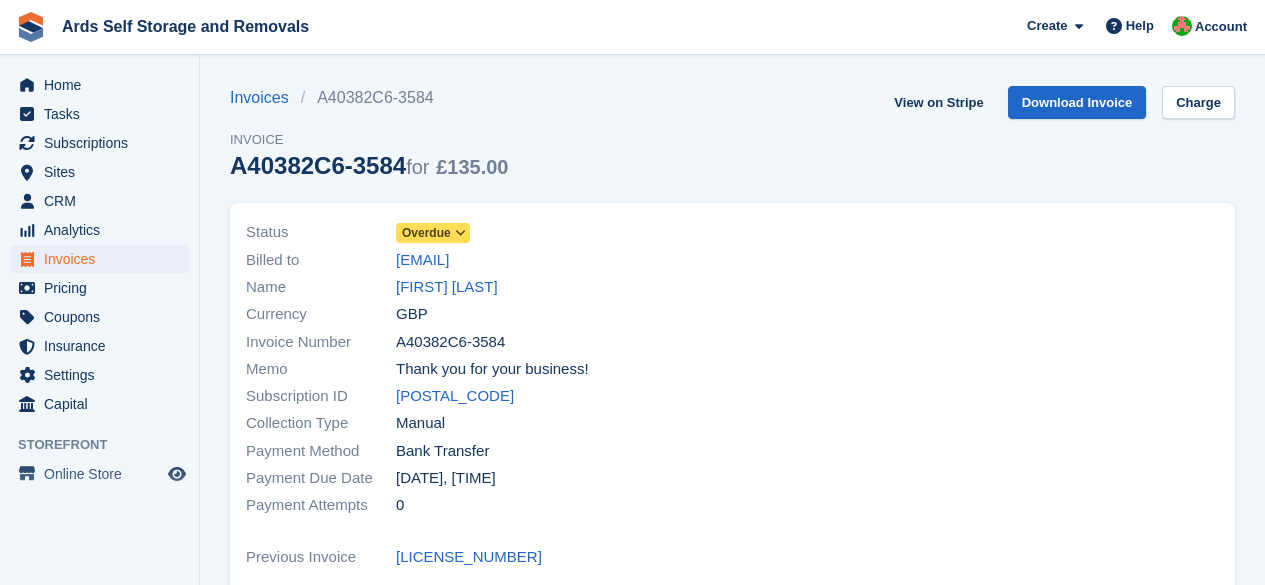 scroll, scrollTop: 0, scrollLeft: 0, axis: both 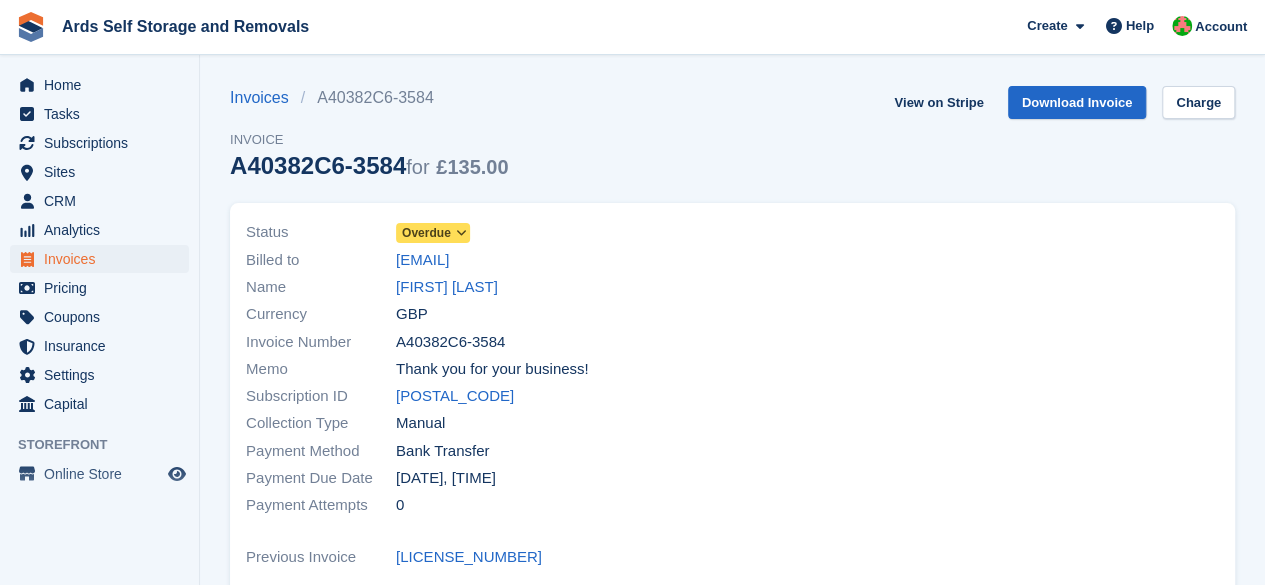 click on "Overdue" at bounding box center (426, 233) 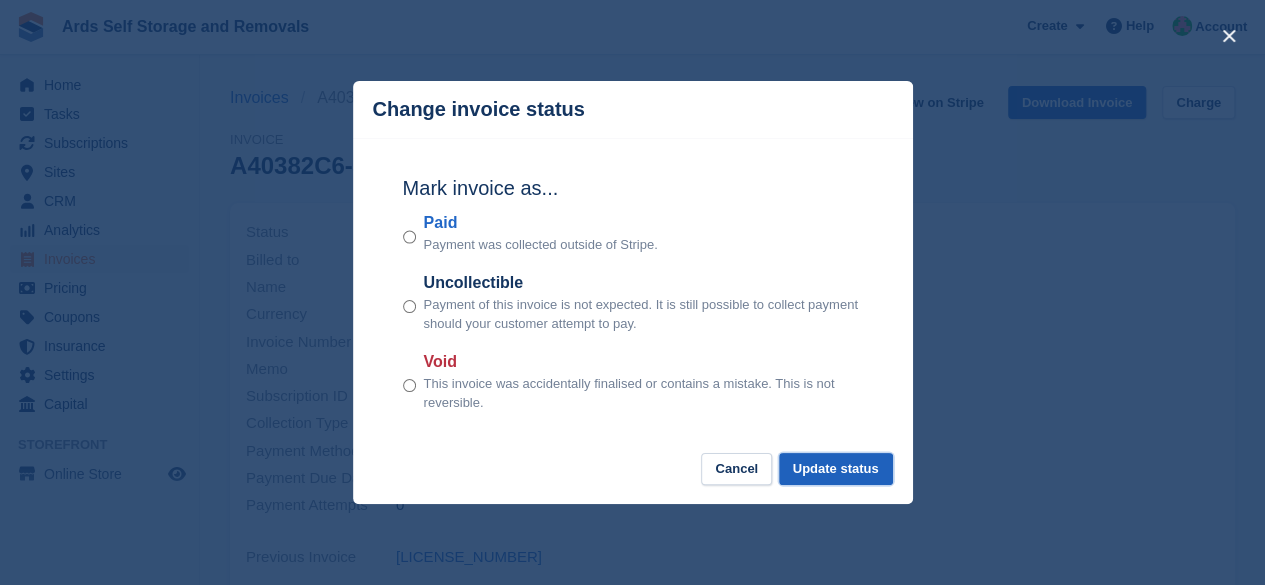 click on "Update status" at bounding box center (836, 469) 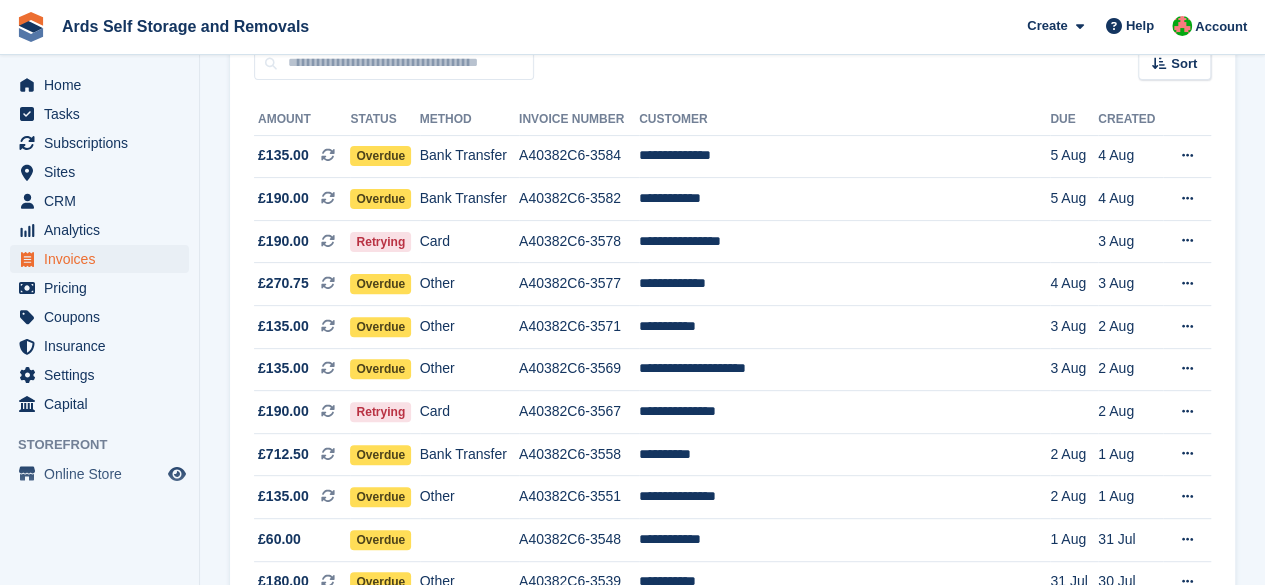 scroll, scrollTop: 200, scrollLeft: 0, axis: vertical 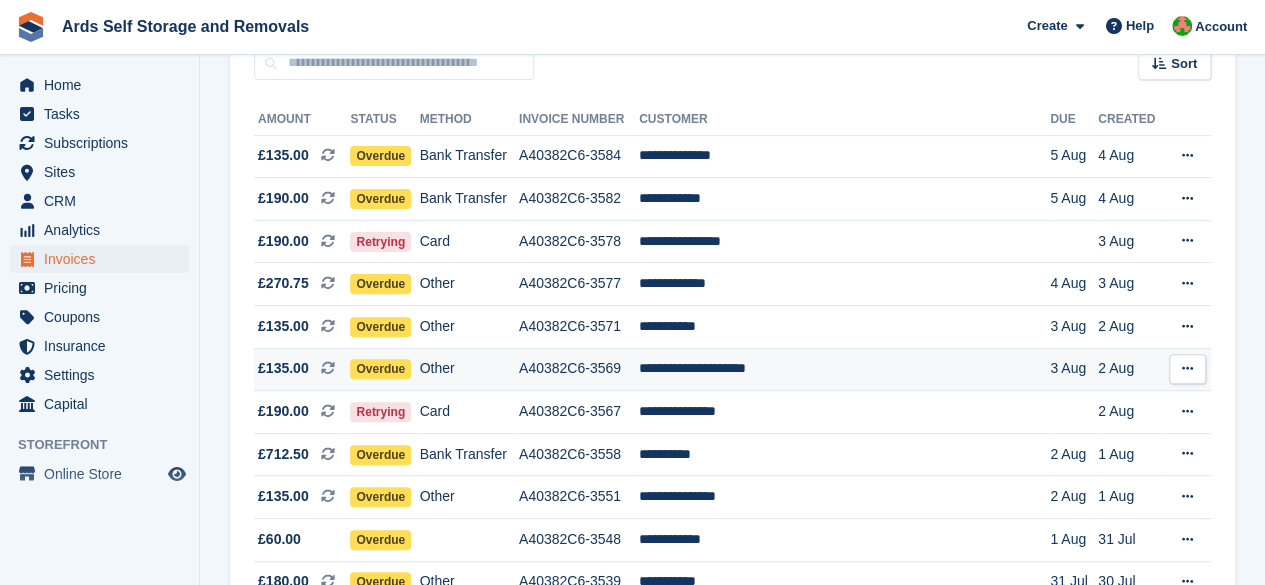 click on "Overdue" at bounding box center [380, 369] 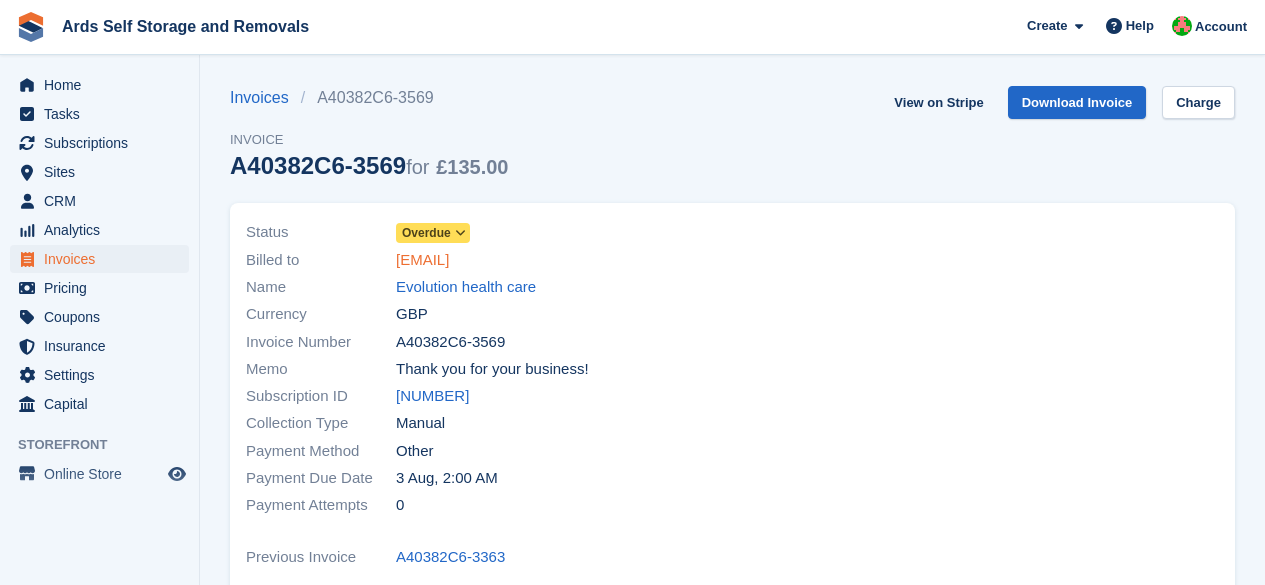 scroll, scrollTop: 0, scrollLeft: 0, axis: both 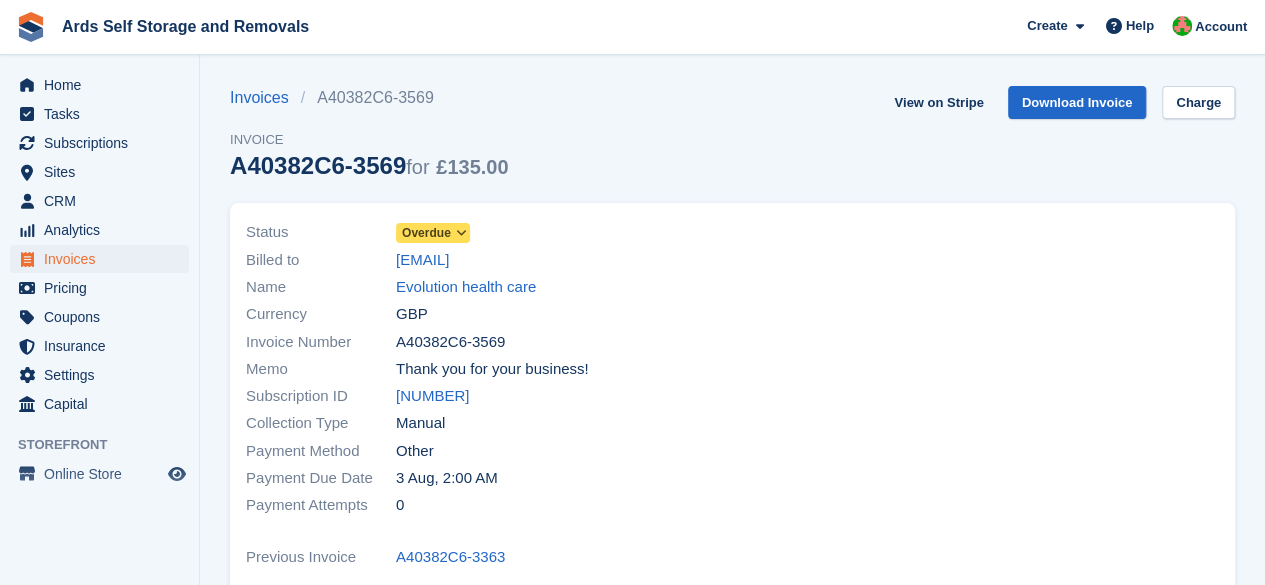 click on "Status
Overdue
Billed to
[EMAIL]
Name
[ORGANIZATION]
Currency
GBP
Invoice Number
A40382C6-3569
Memo
Thank you for your business!" at bounding box center [483, 369] 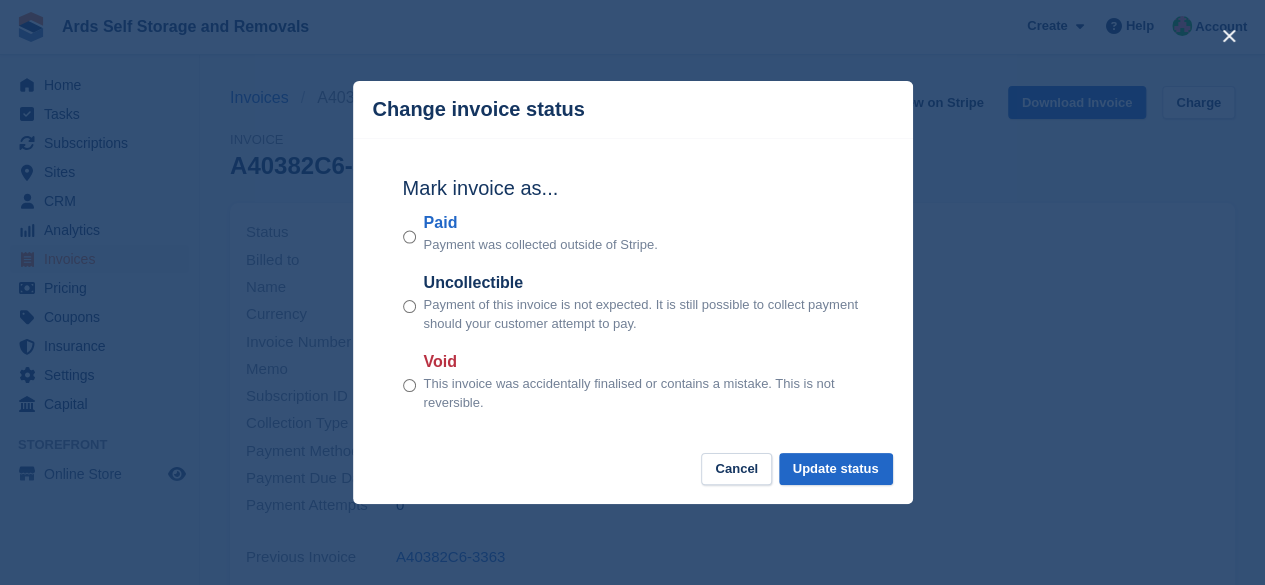 click on "Mark invoice as...
Paid
Payment was collected outside of Stripe.
Uncollectible
Payment of this invoice is not expected. It is still possible to collect payment should your customer attempt to pay.
Void
This invoice was accidentally finalised or contains a mistake. This is not reversible." at bounding box center (633, 295) 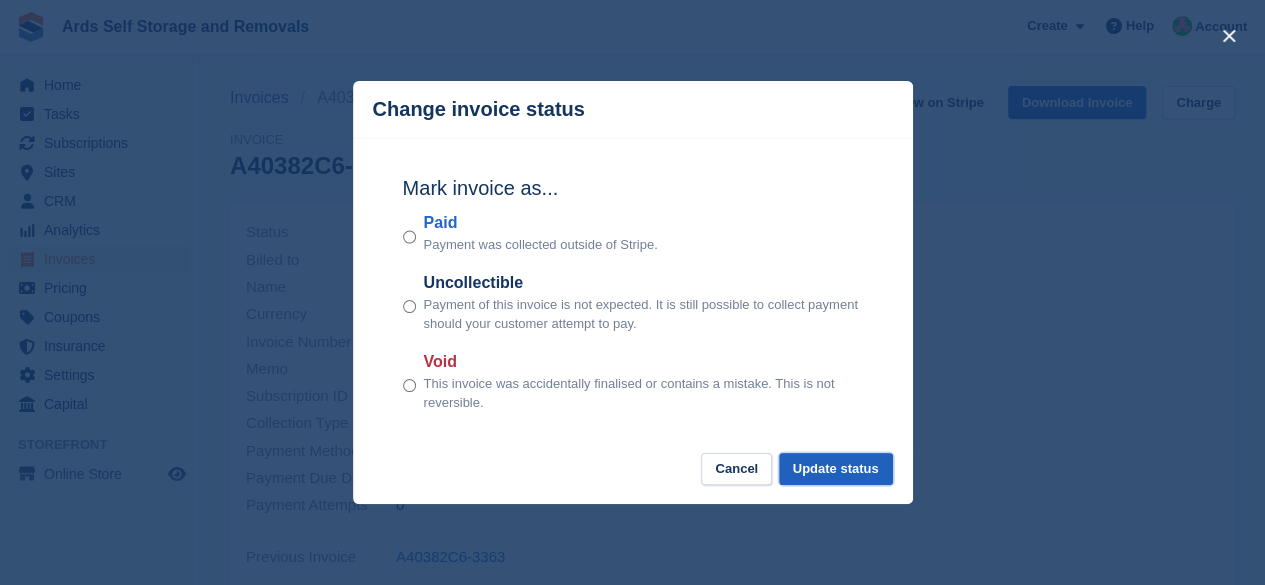 click on "Update status" at bounding box center (836, 469) 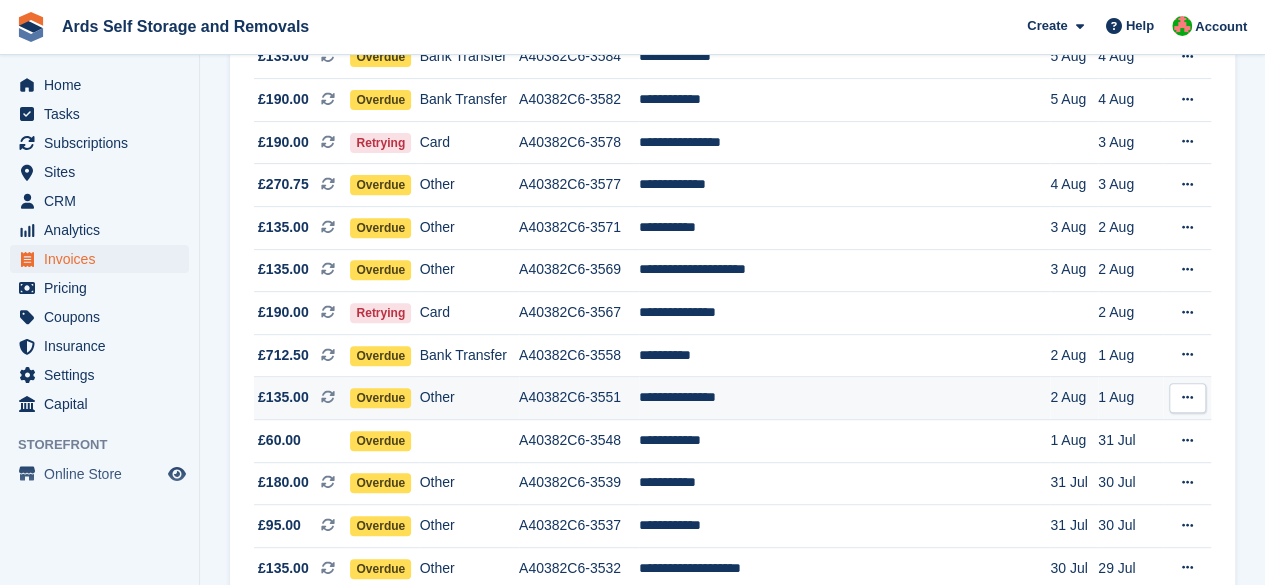 scroll, scrollTop: 300, scrollLeft: 0, axis: vertical 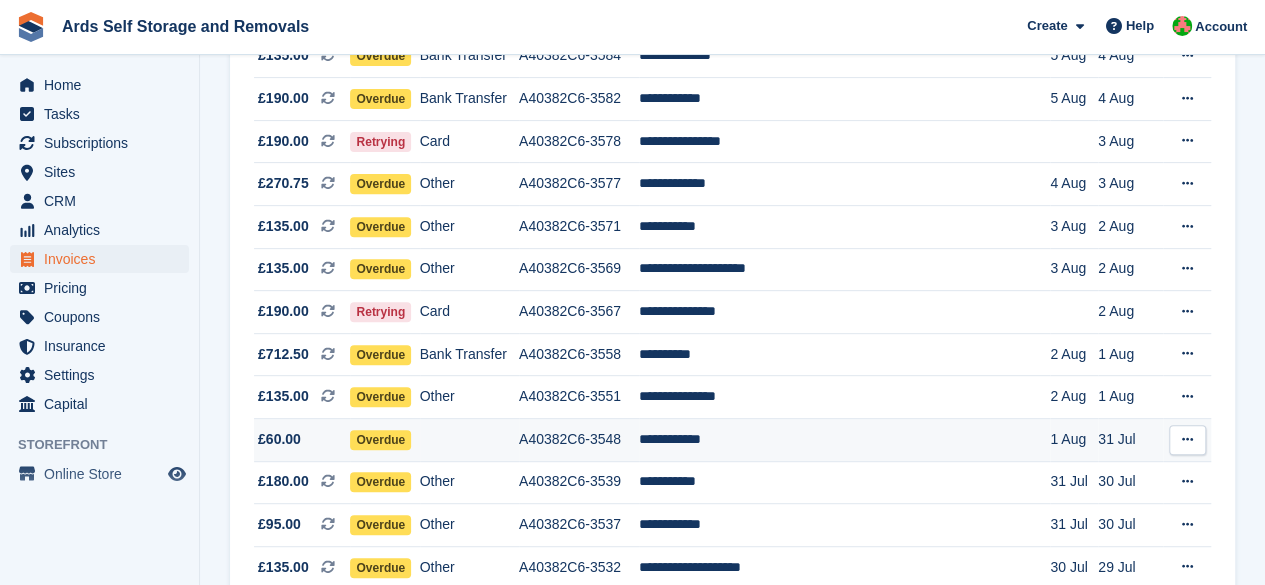 click on "**********" at bounding box center [844, 440] 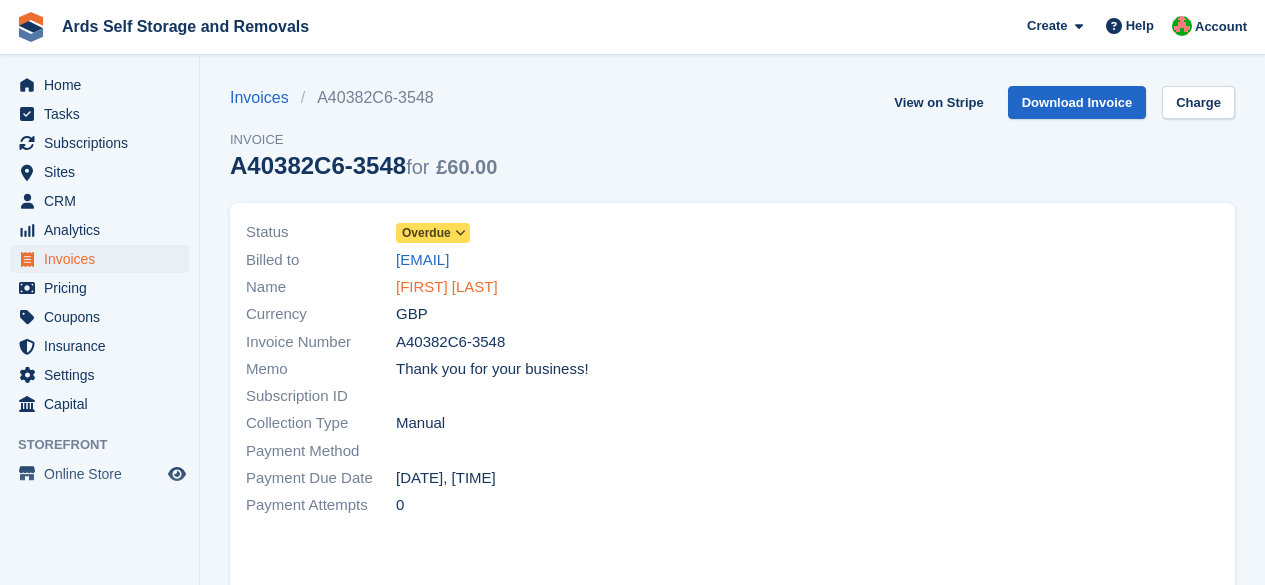 scroll, scrollTop: 0, scrollLeft: 0, axis: both 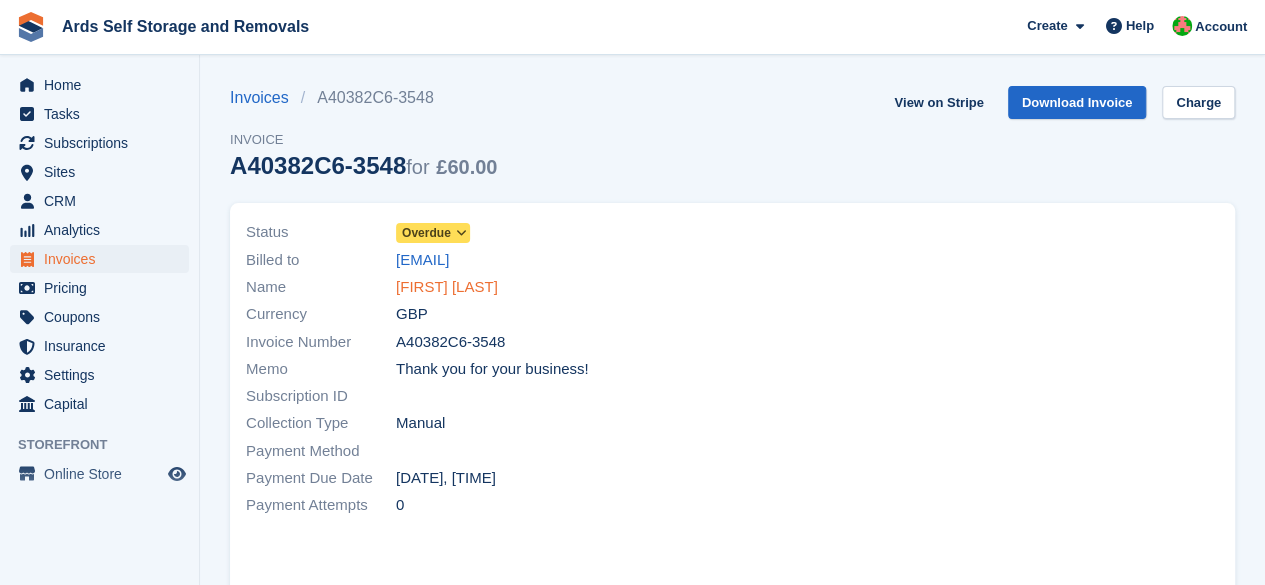 click on "Sharon Smith" at bounding box center [447, 287] 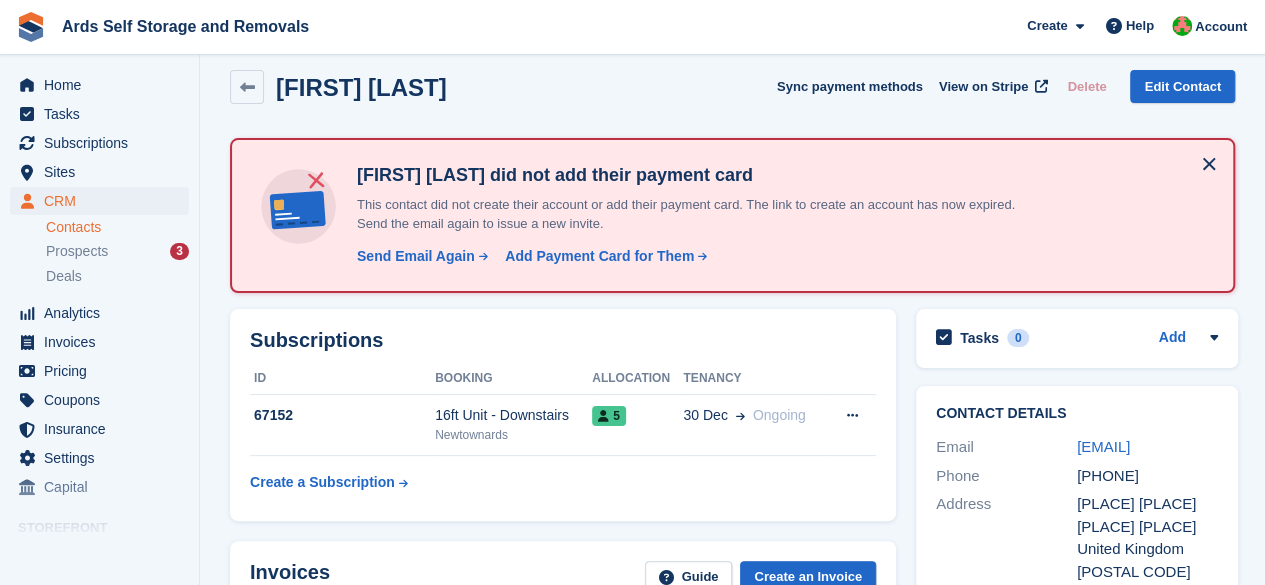 scroll, scrollTop: 0, scrollLeft: 0, axis: both 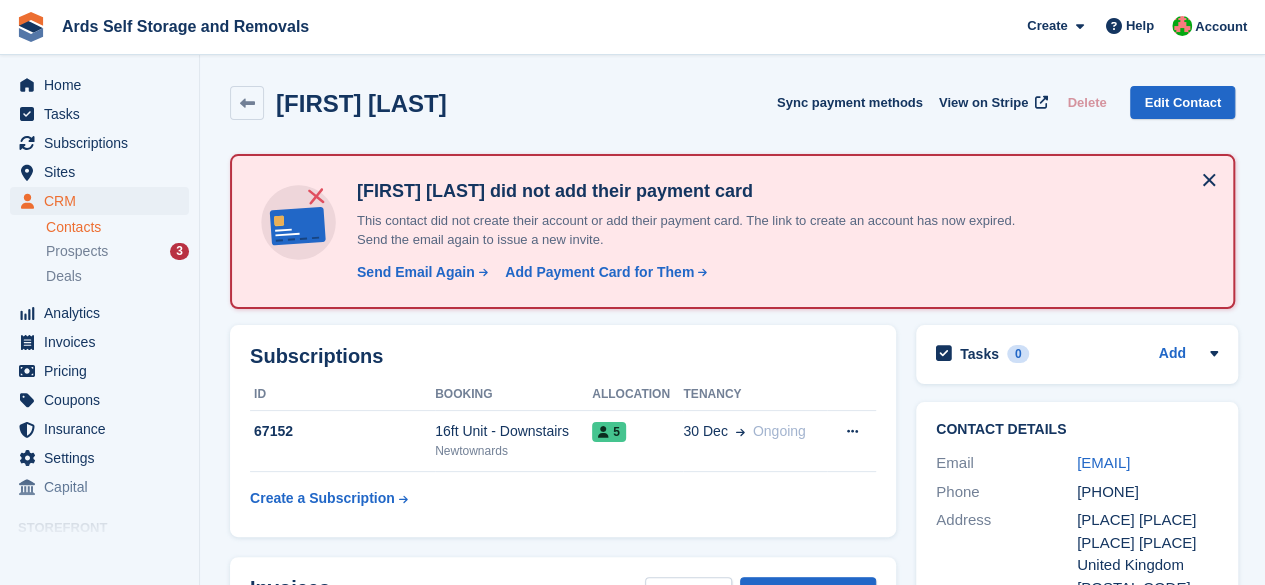 click at bounding box center [1209, 180] 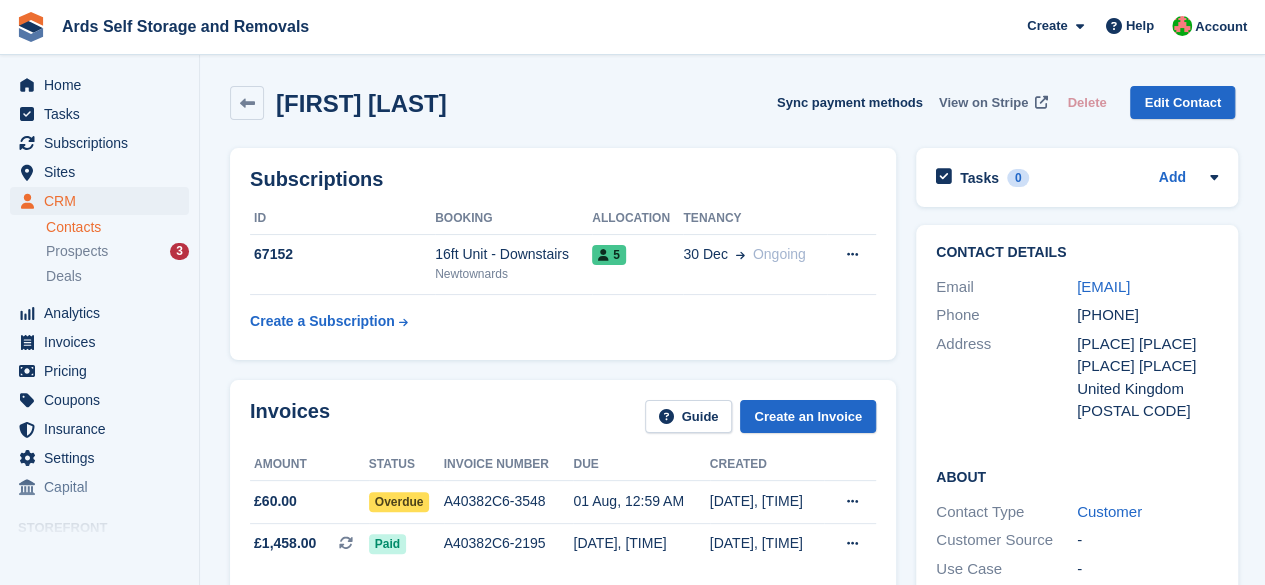 click on "View on Stripe" at bounding box center [983, 103] 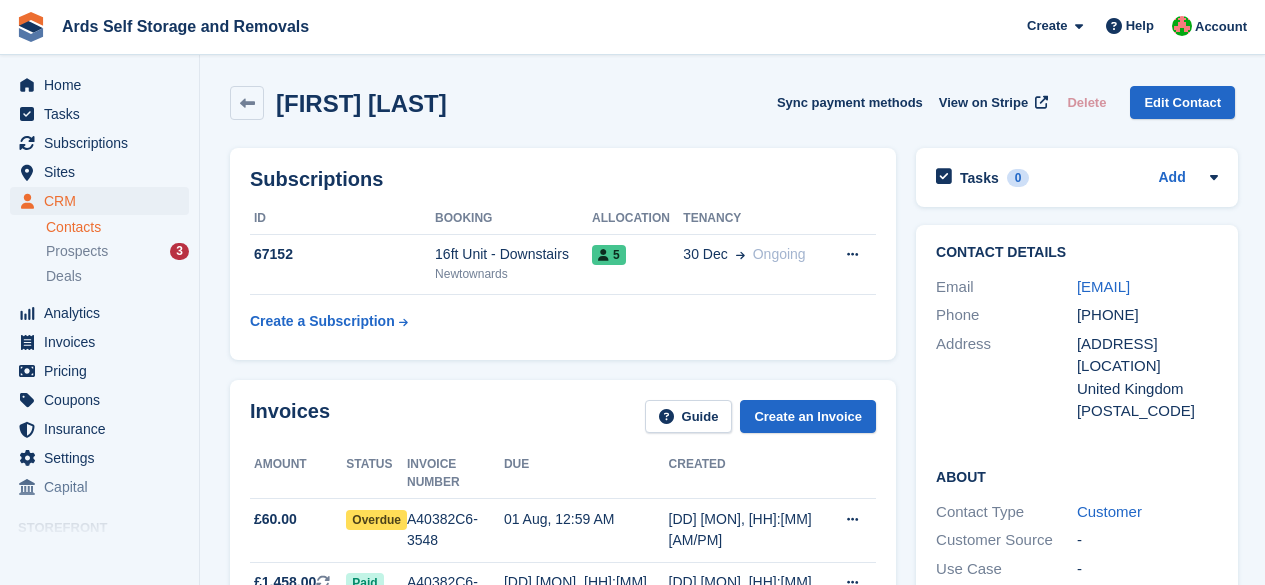 scroll, scrollTop: 0, scrollLeft: 0, axis: both 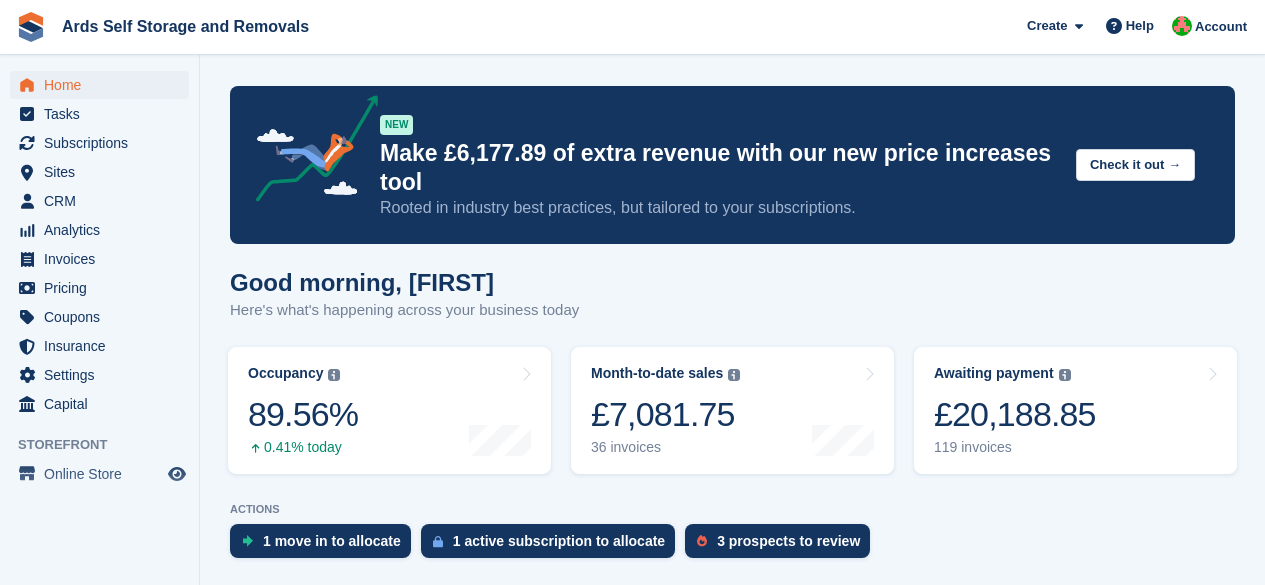 click on "£20,188.85" at bounding box center (1015, 414) 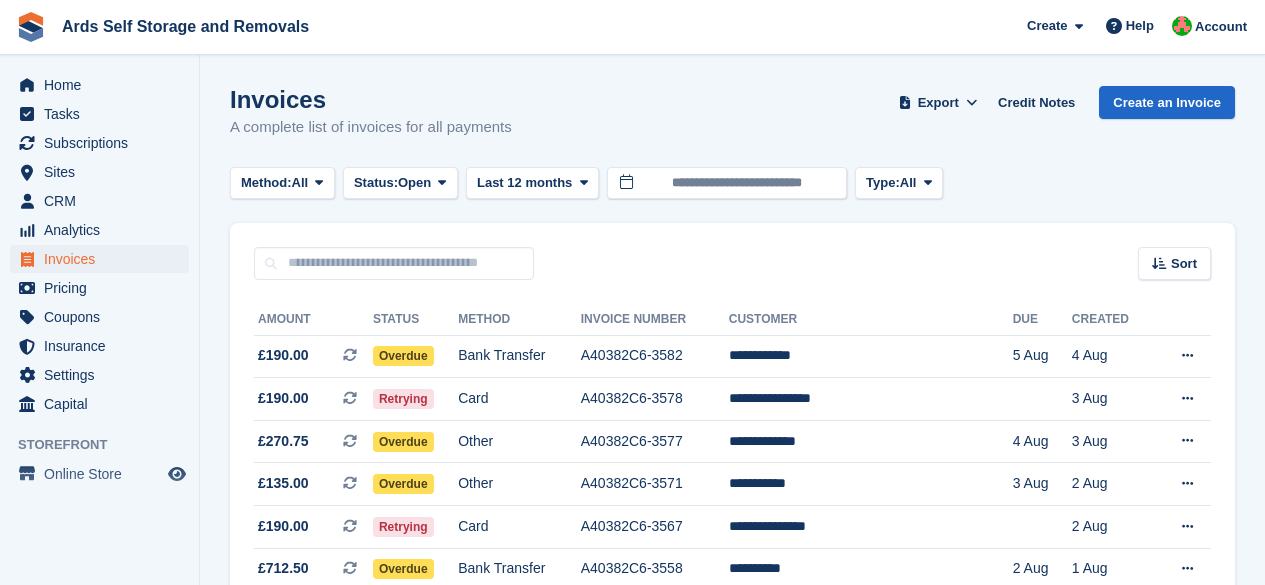 click on "Ards Self Storage and Removals
Create
Subscription
Invoice
Contact
Deal
Discount
Page
Help
Chat Support
Submit a support request
Help Center
Get answers to Stora questions" at bounding box center (632, 292) 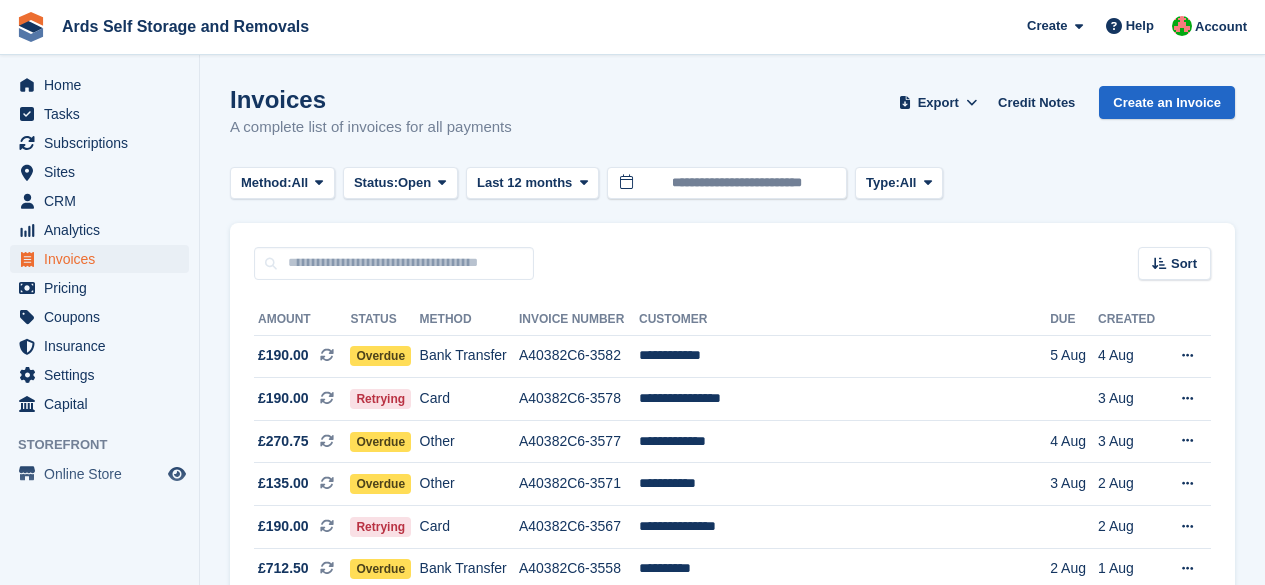 scroll, scrollTop: 0, scrollLeft: 0, axis: both 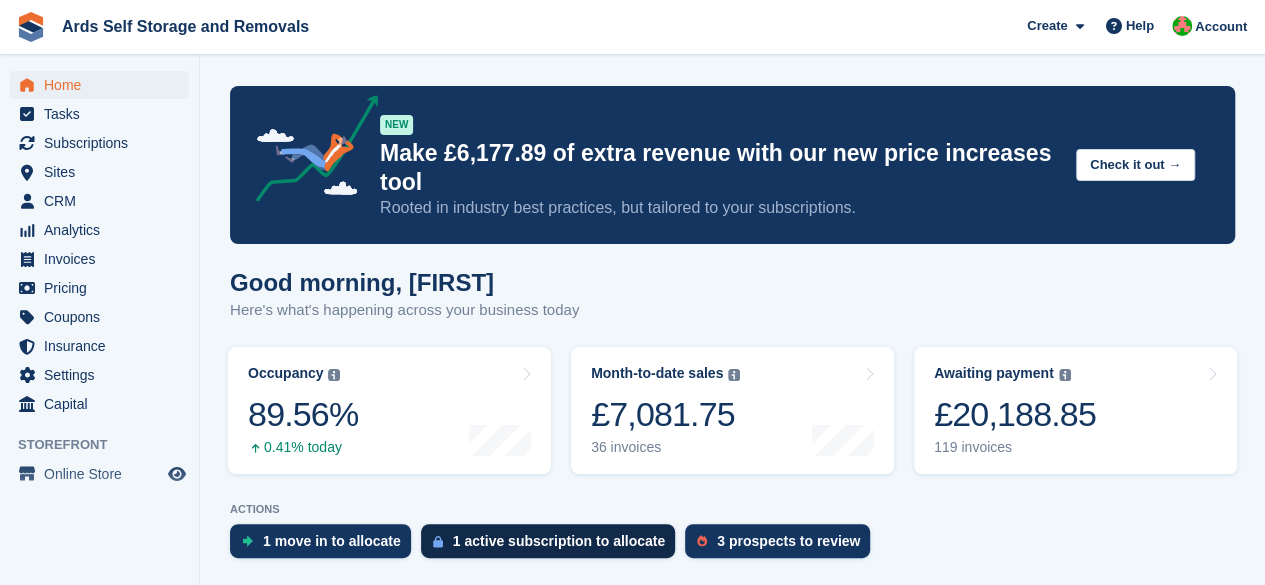 click on "1
active subscription to allocate" at bounding box center [559, 541] 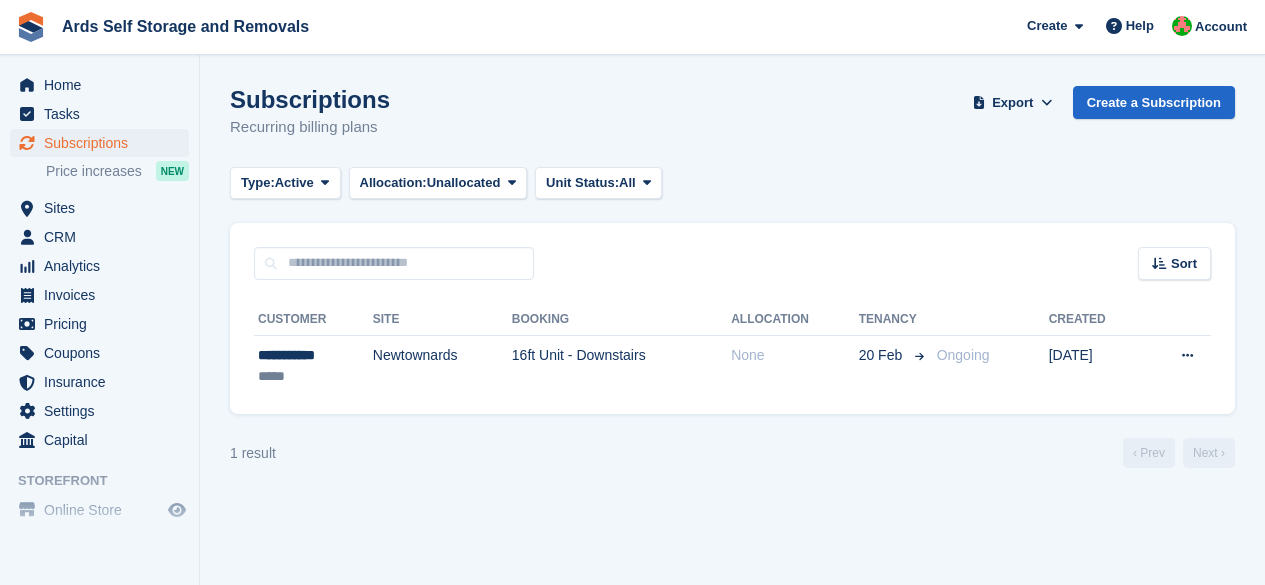 scroll, scrollTop: 0, scrollLeft: 0, axis: both 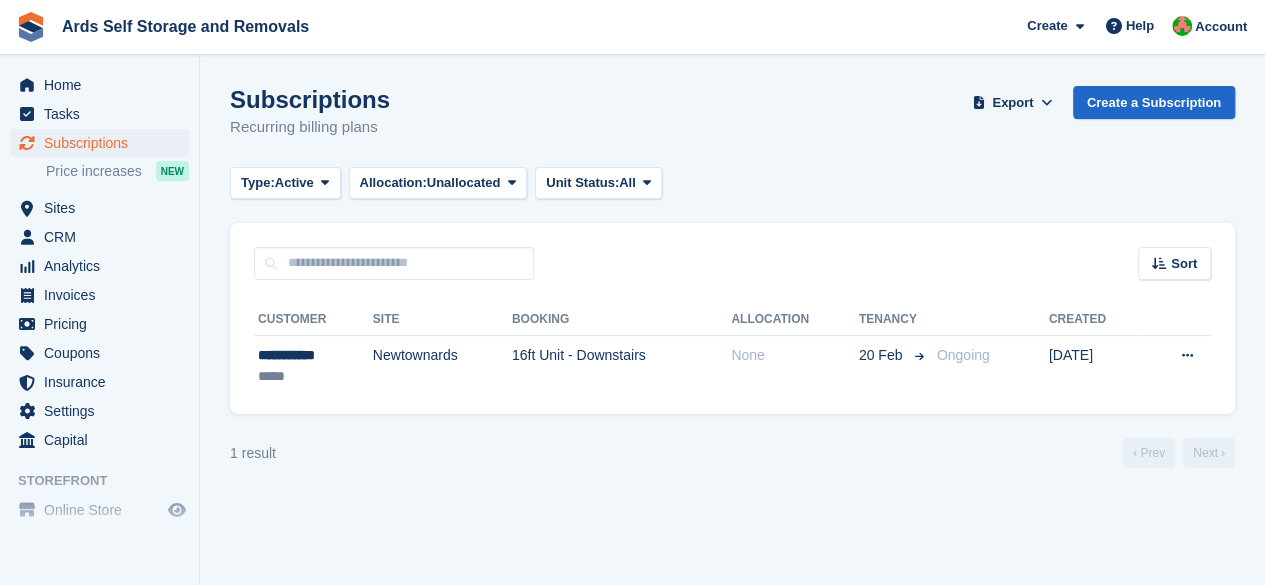 click on "Newtownards" at bounding box center [442, 366] 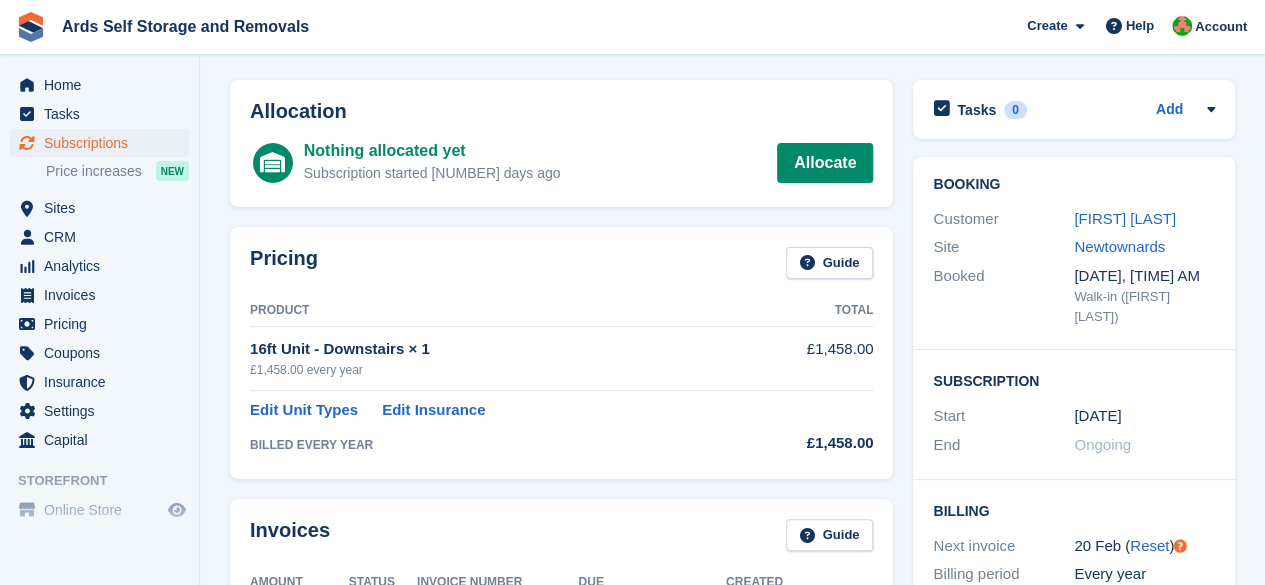 scroll, scrollTop: 100, scrollLeft: 0, axis: vertical 